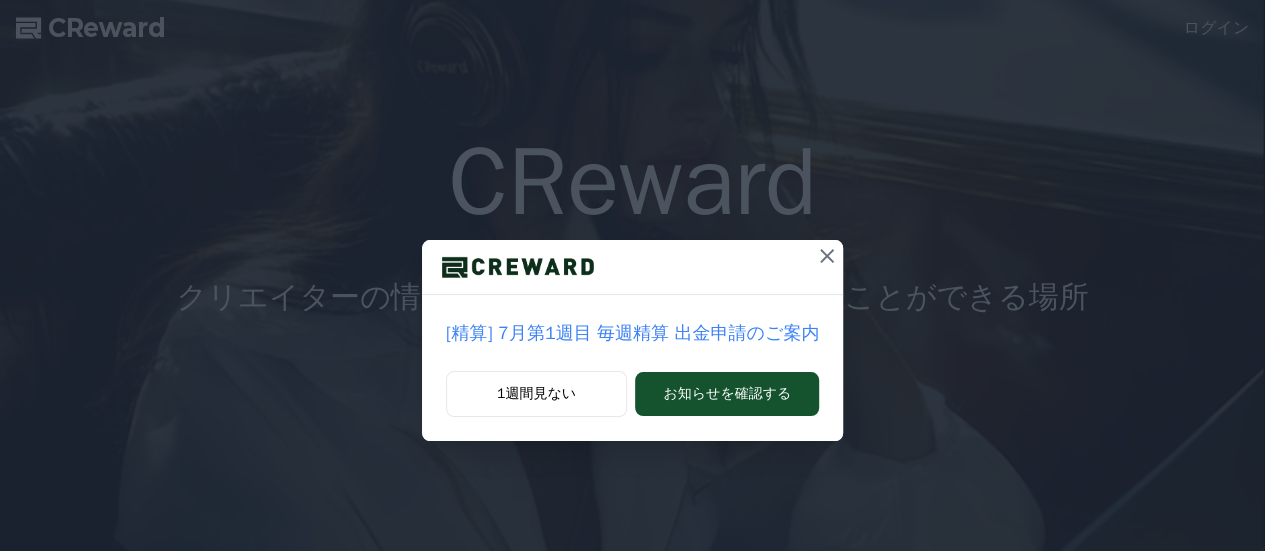 scroll, scrollTop: 0, scrollLeft: 0, axis: both 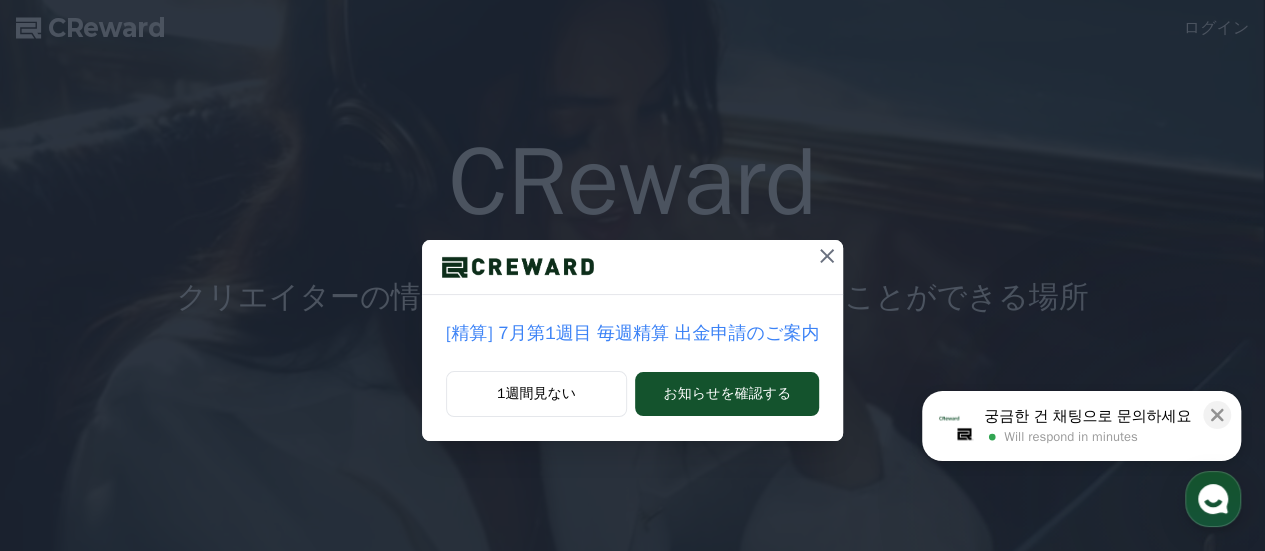 click 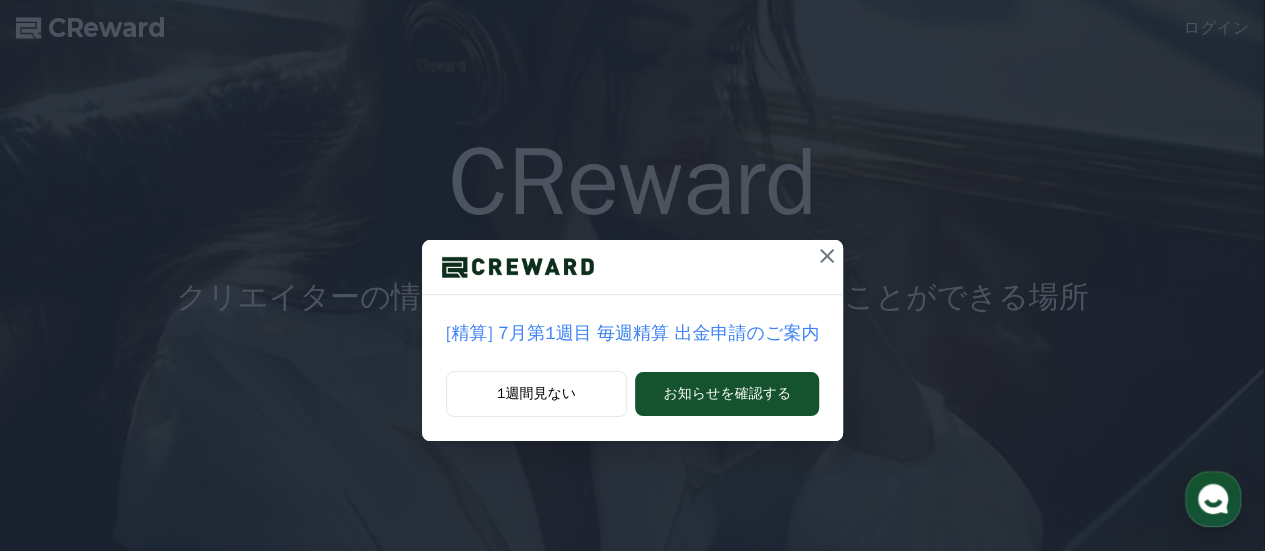 scroll, scrollTop: 0, scrollLeft: 0, axis: both 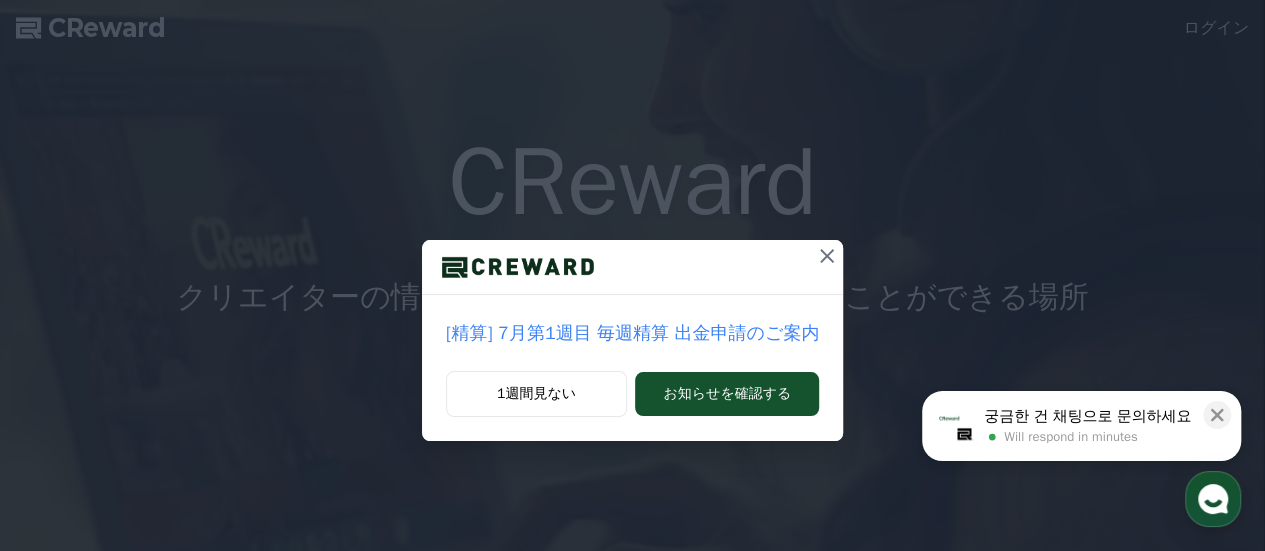 click 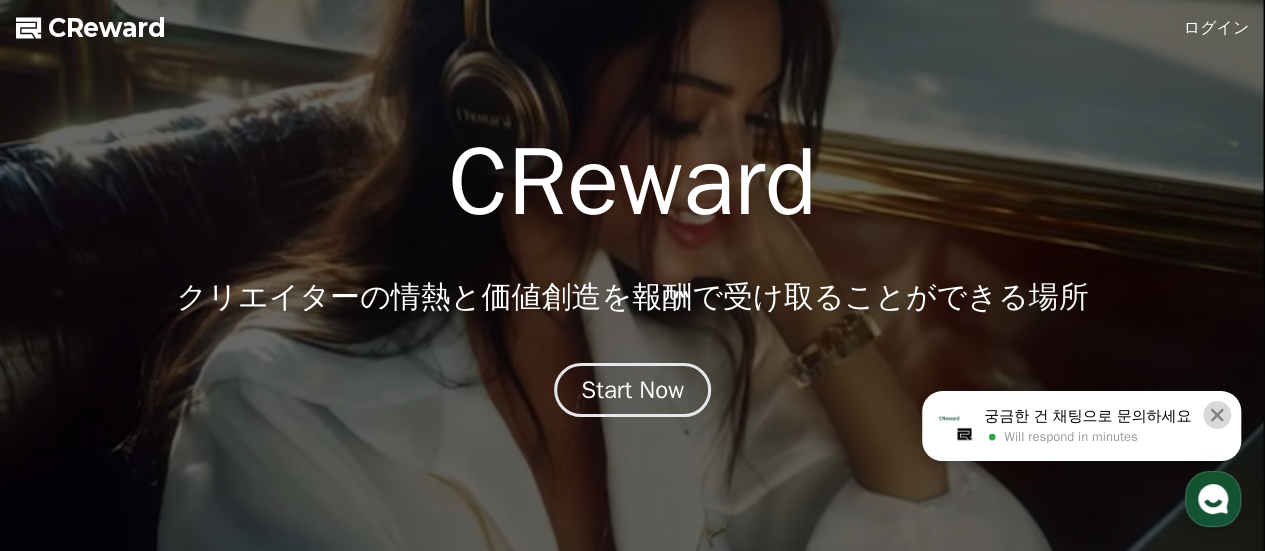click 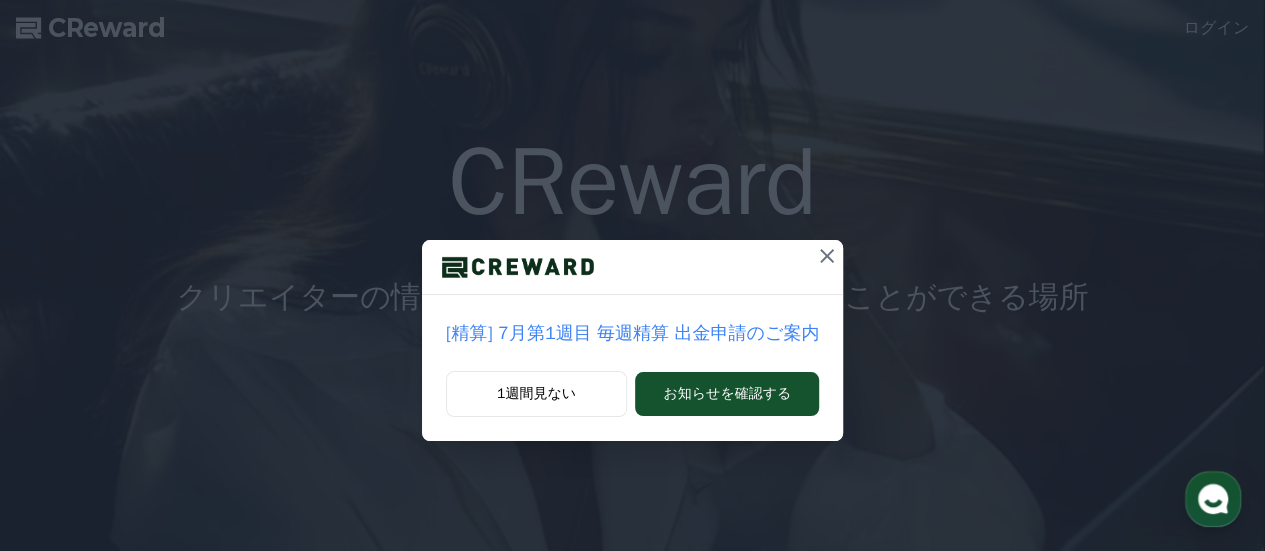 scroll, scrollTop: 0, scrollLeft: 0, axis: both 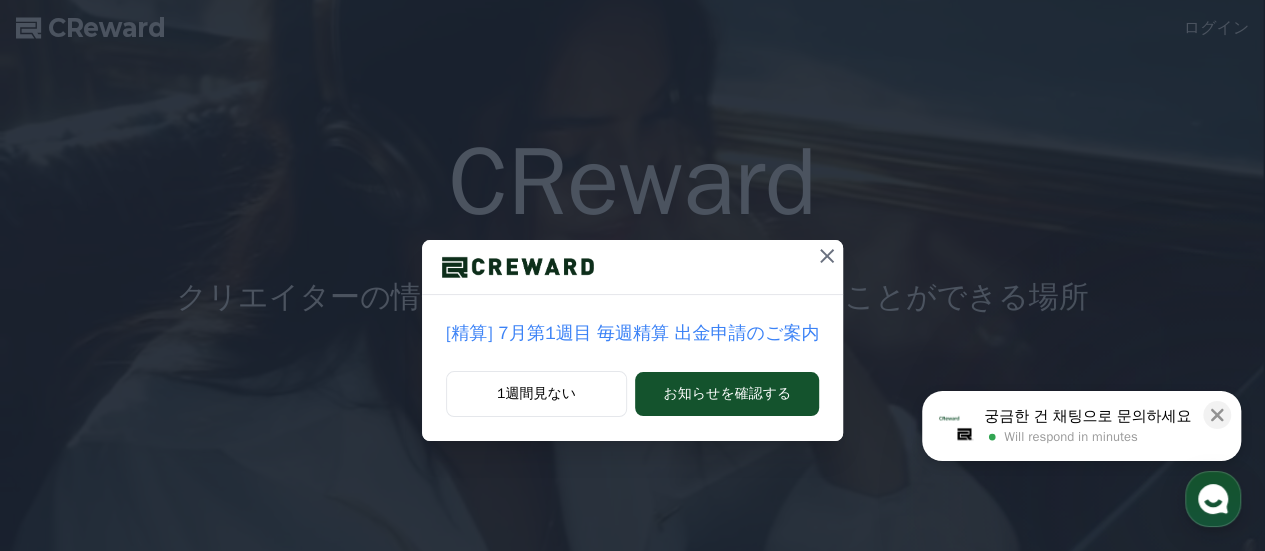 click 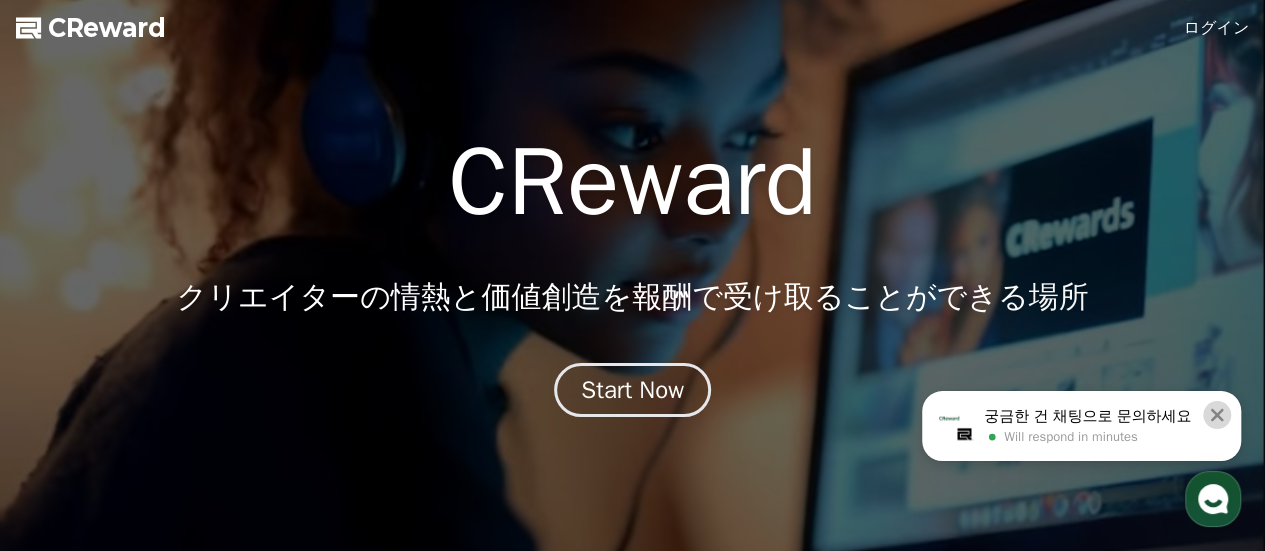 click 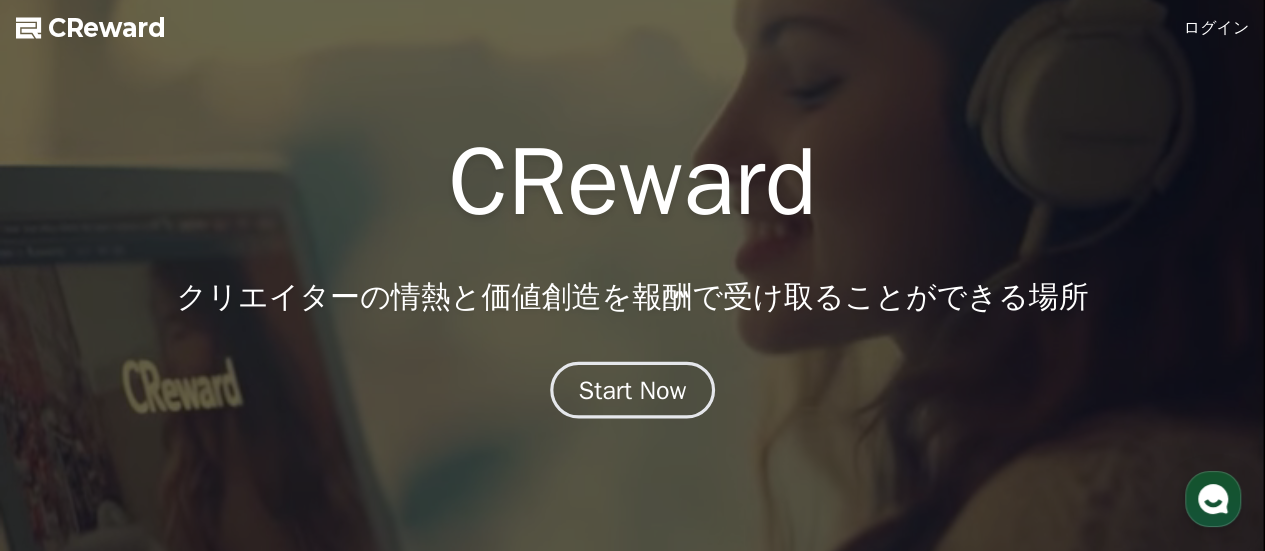 click on "Start Now" at bounding box center [633, 390] 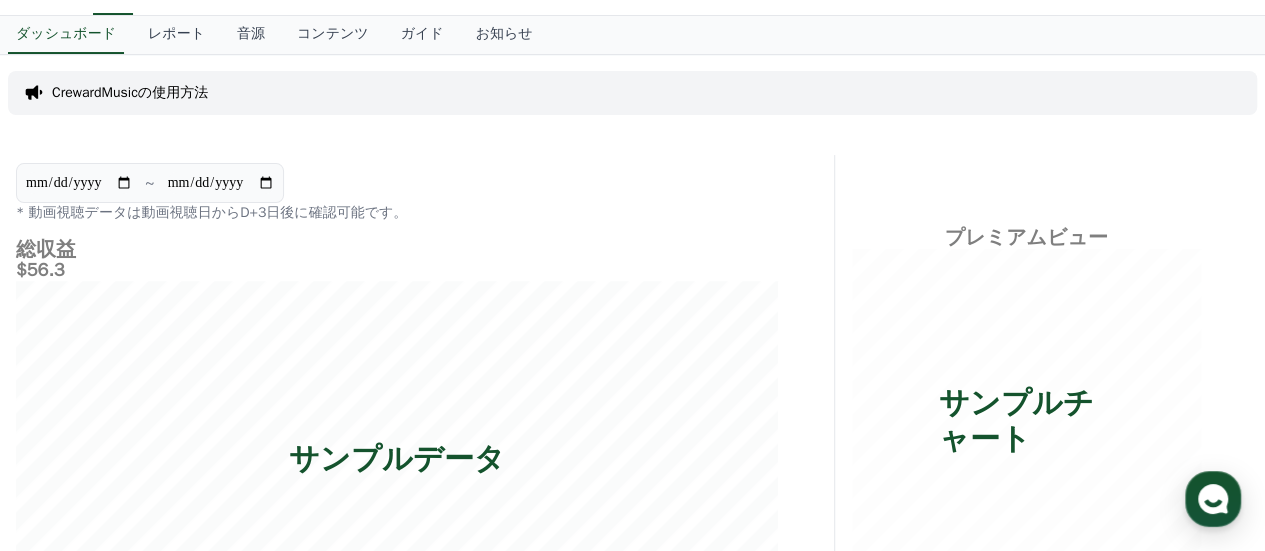 scroll, scrollTop: 0, scrollLeft: 0, axis: both 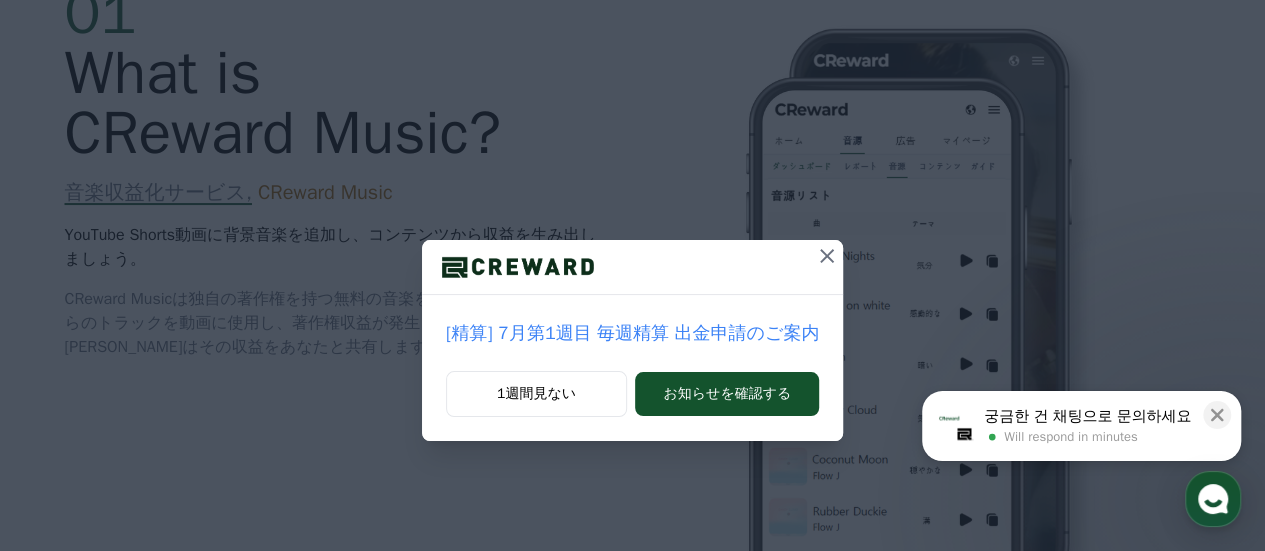 click 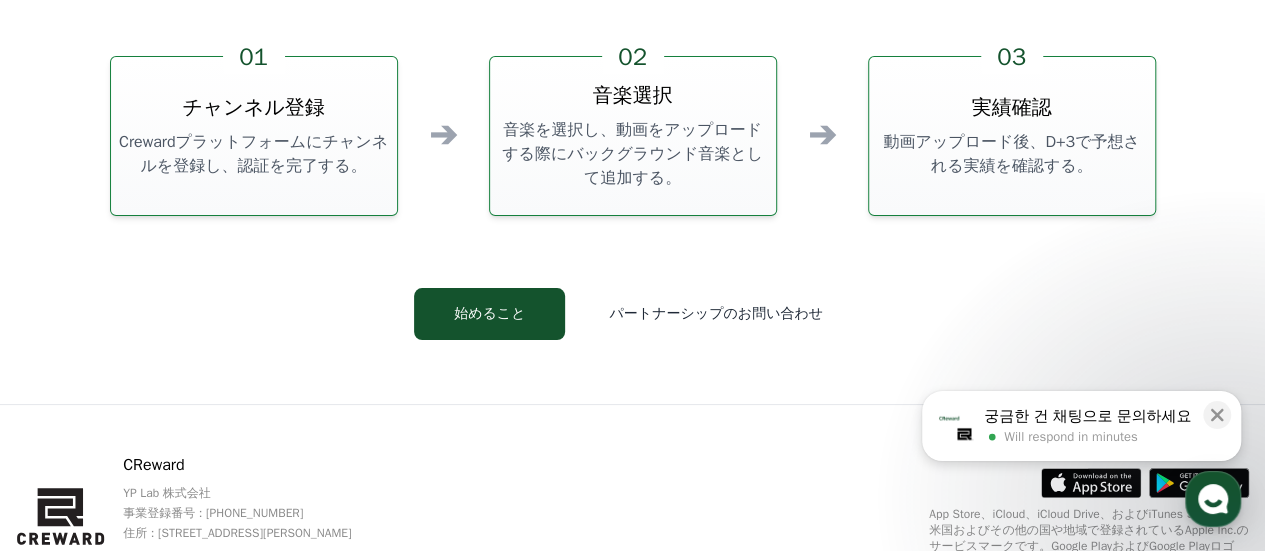 scroll, scrollTop: 5318, scrollLeft: 0, axis: vertical 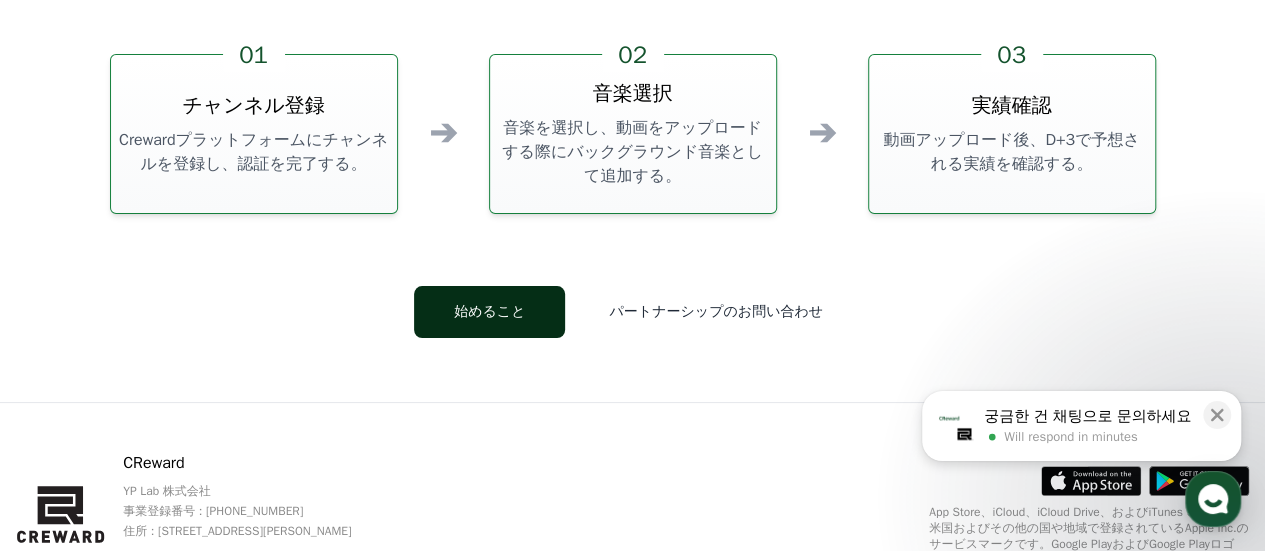 click on "始めること" at bounding box center (489, 312) 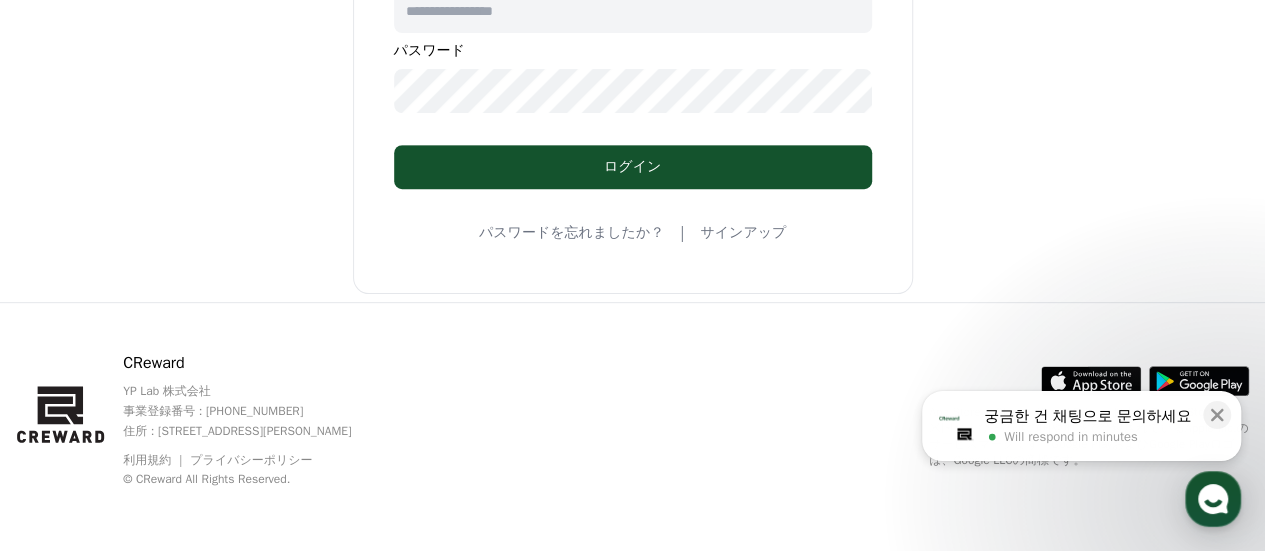 scroll, scrollTop: 0, scrollLeft: 0, axis: both 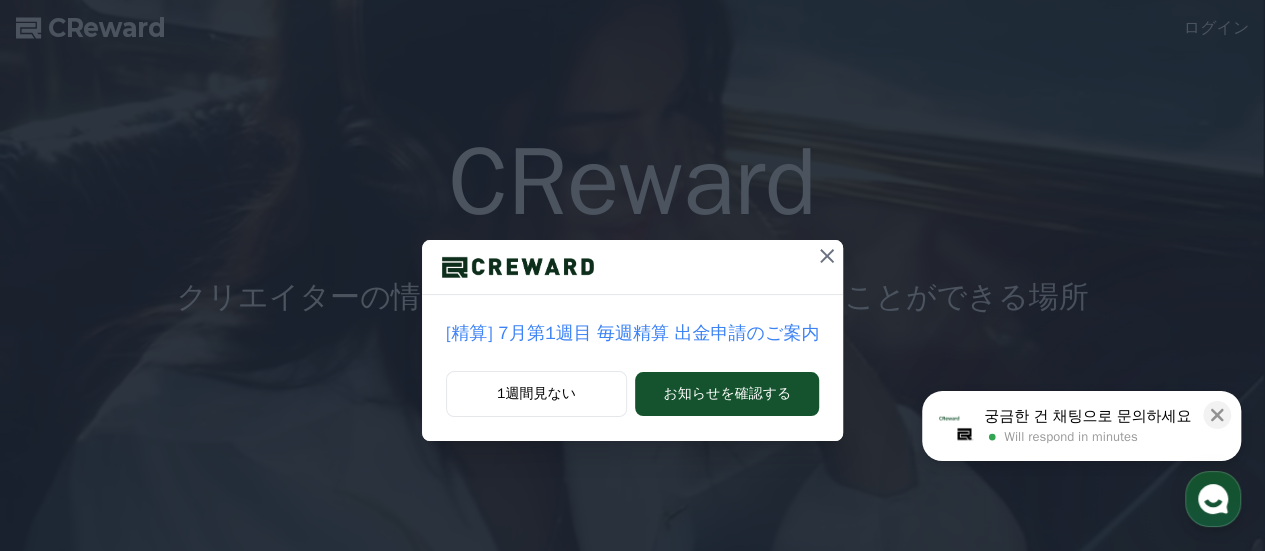 click 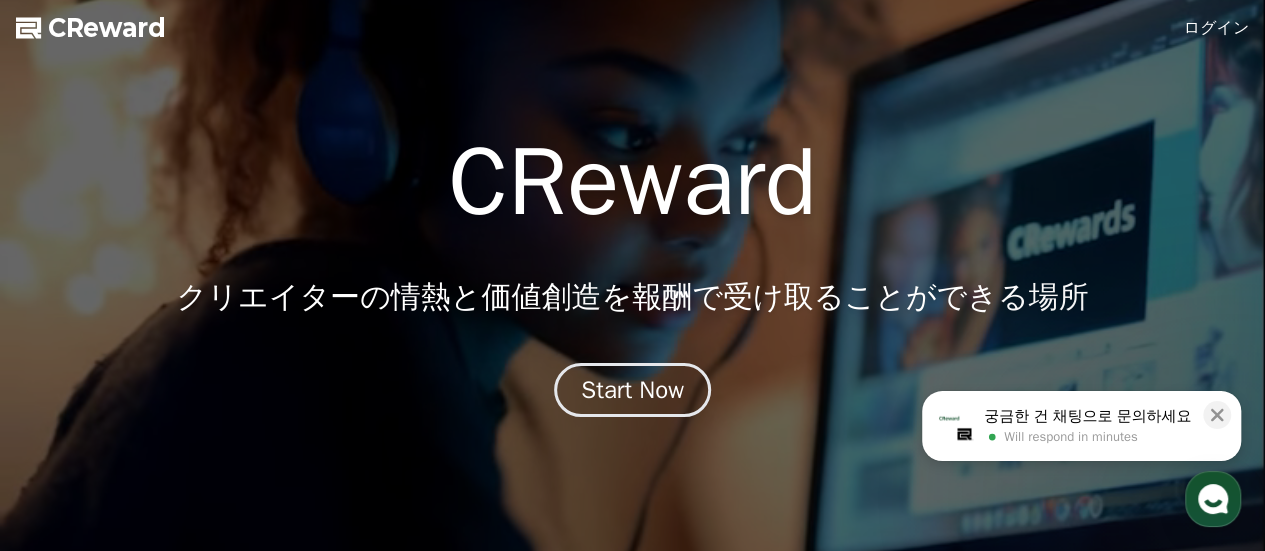 click on "ログイン" at bounding box center (1217, 28) 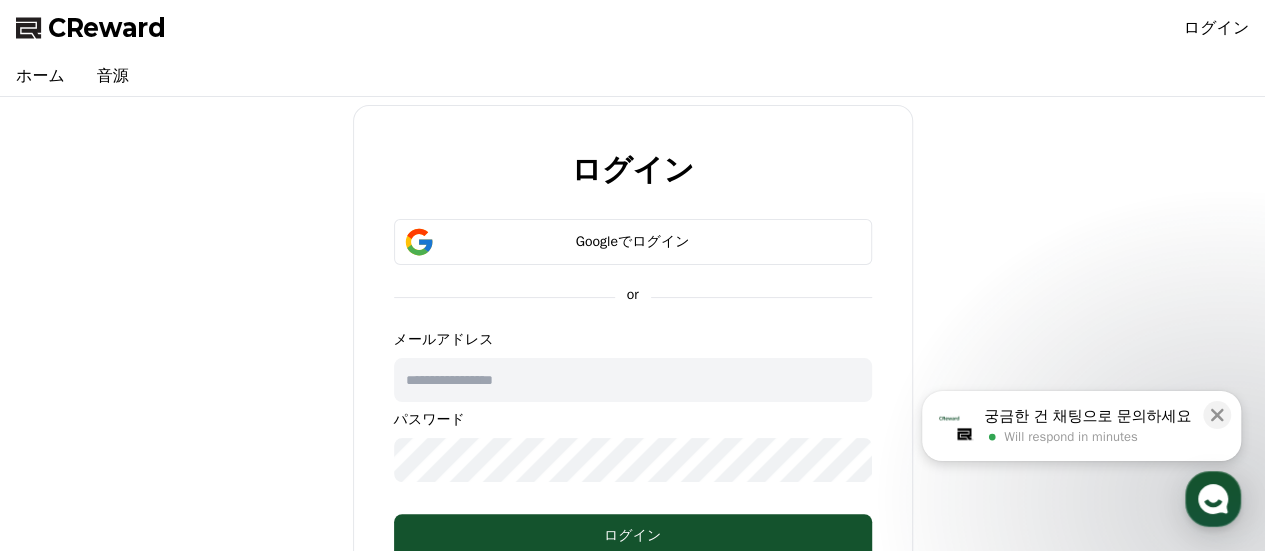 click at bounding box center [633, 380] 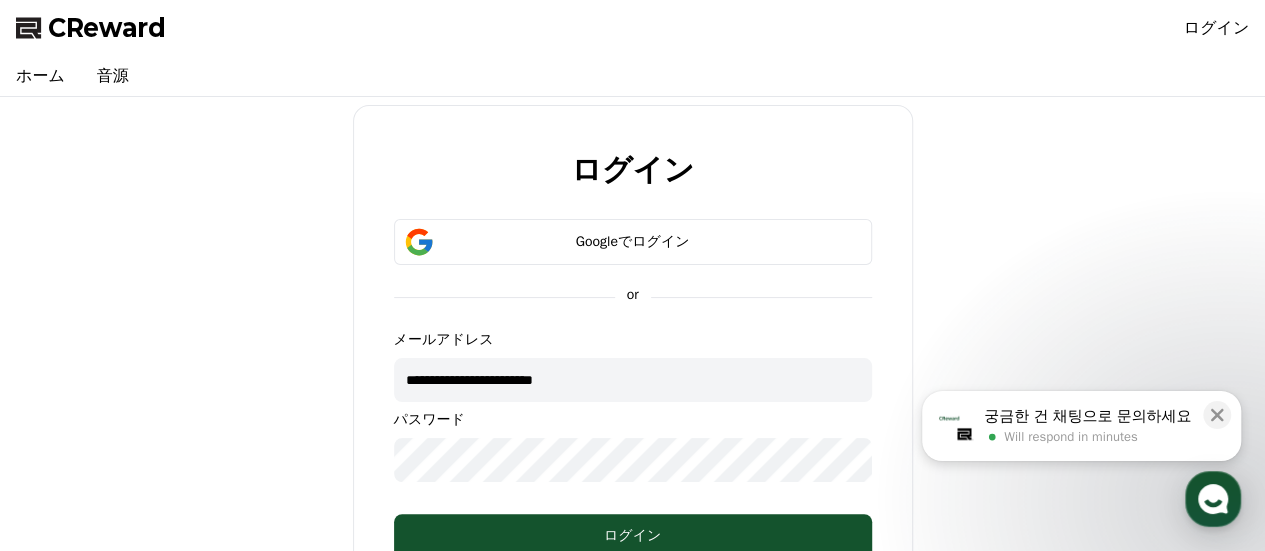 click on "**********" at bounding box center [633, 380] 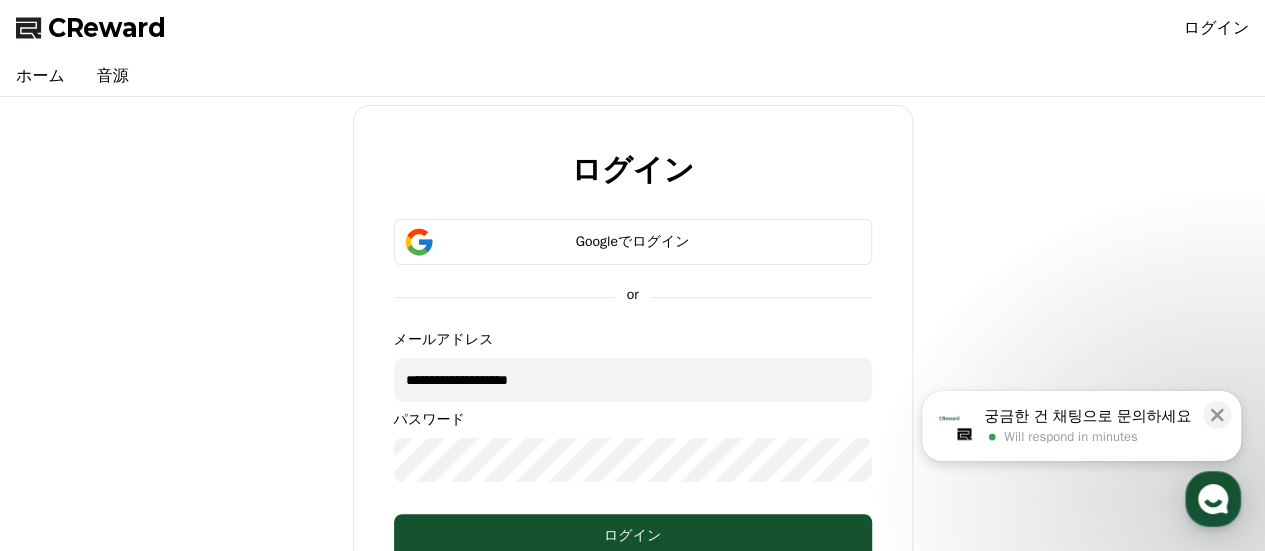 type on "**********" 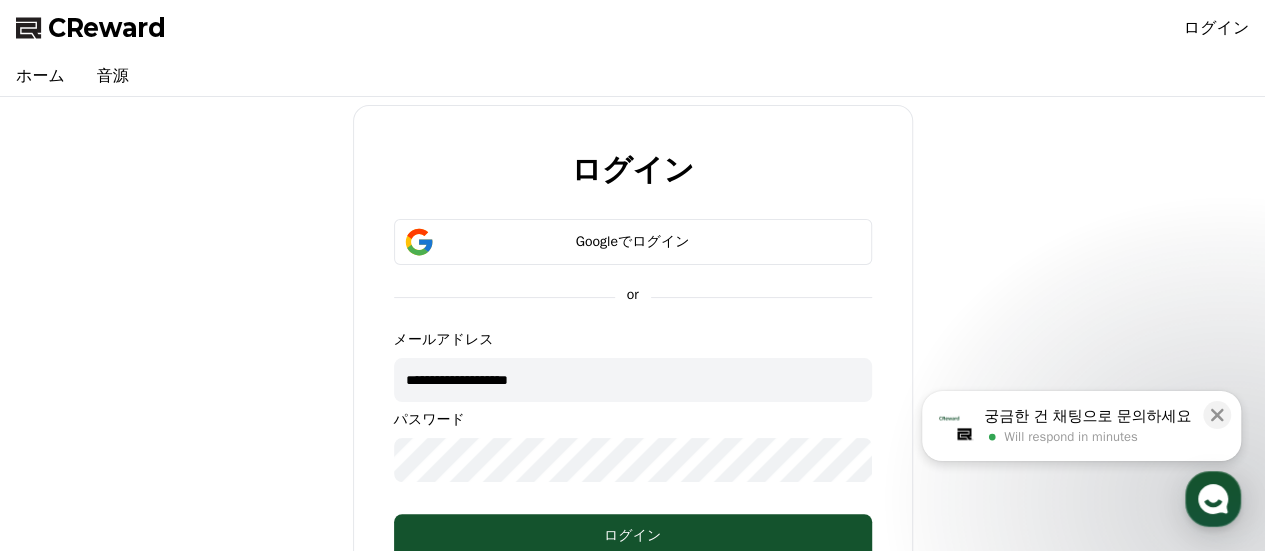 scroll, scrollTop: 200, scrollLeft: 0, axis: vertical 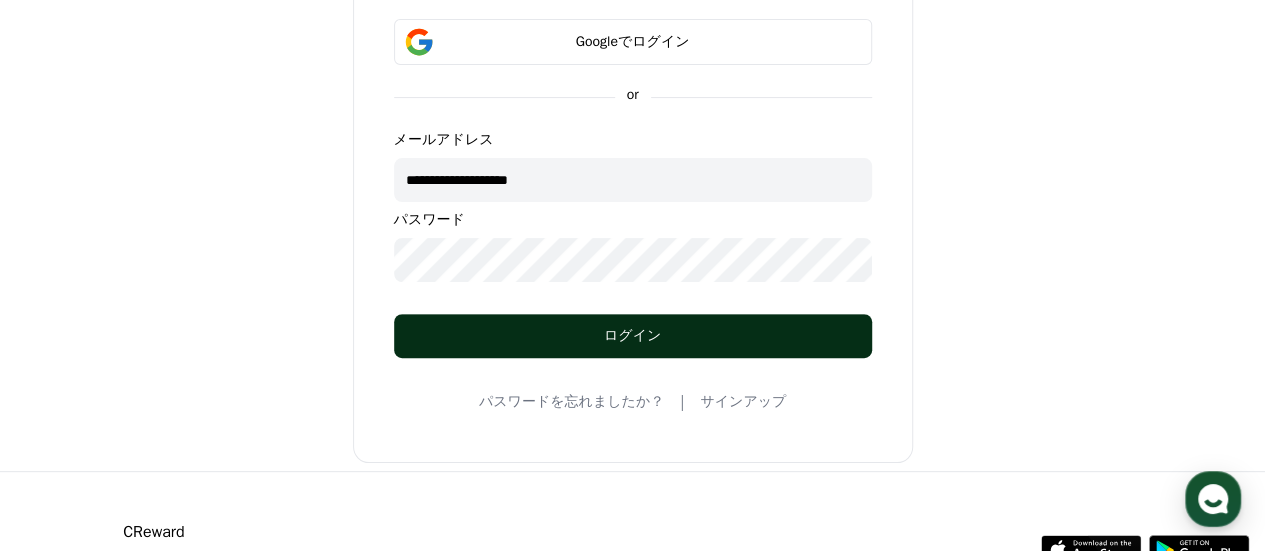 click on "ログイン" at bounding box center [633, 336] 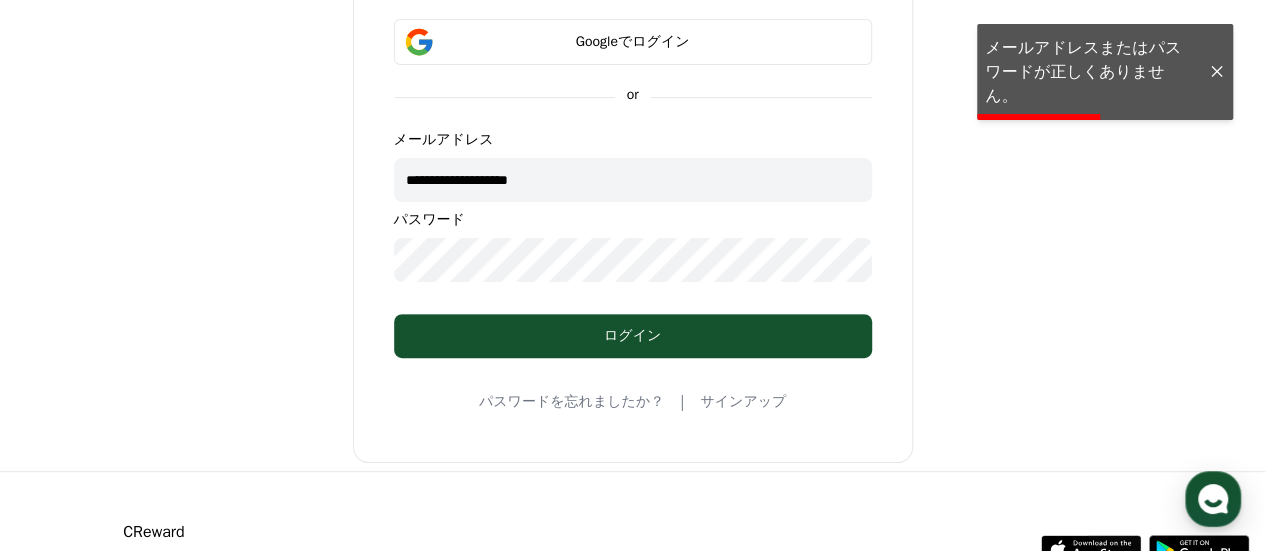 click at bounding box center (1217, 72) 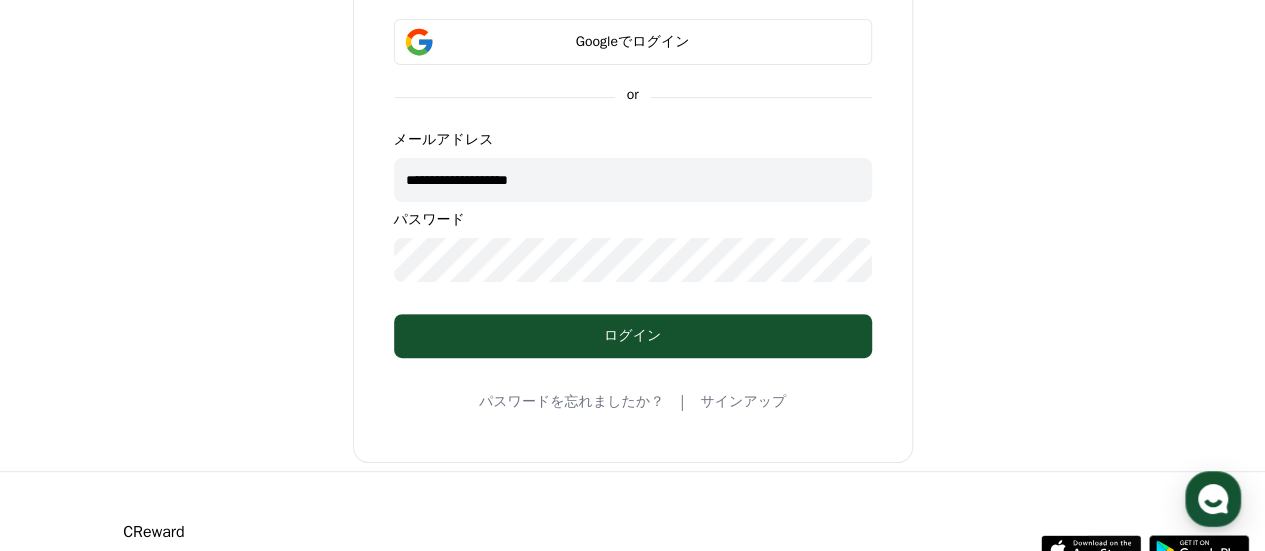 click on "**********" at bounding box center [632, 184] 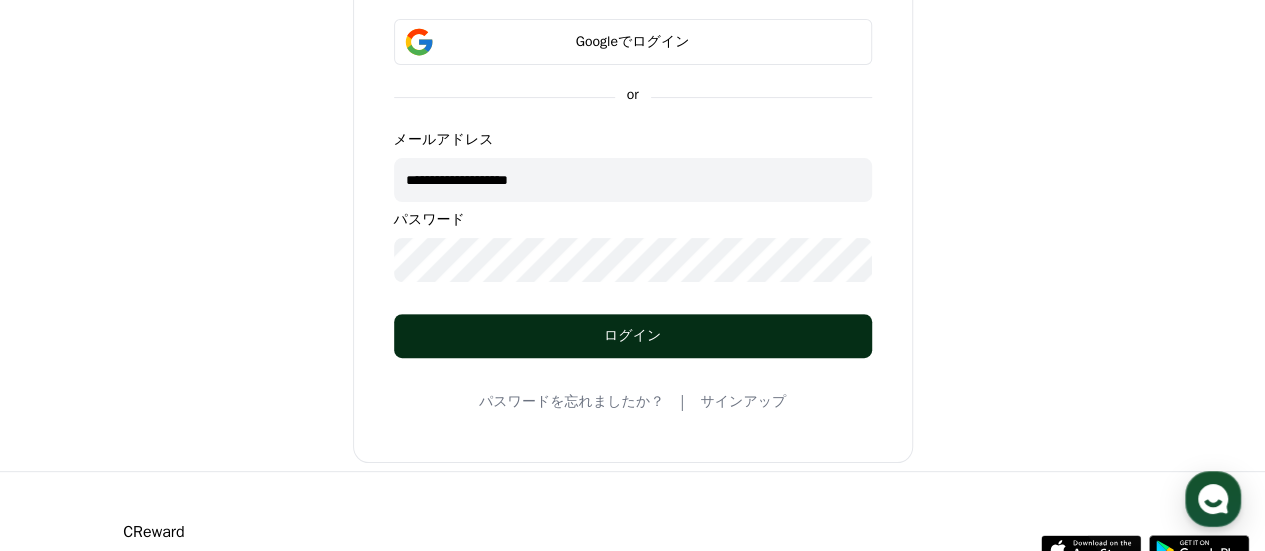 click on "ログイン" at bounding box center (633, 336) 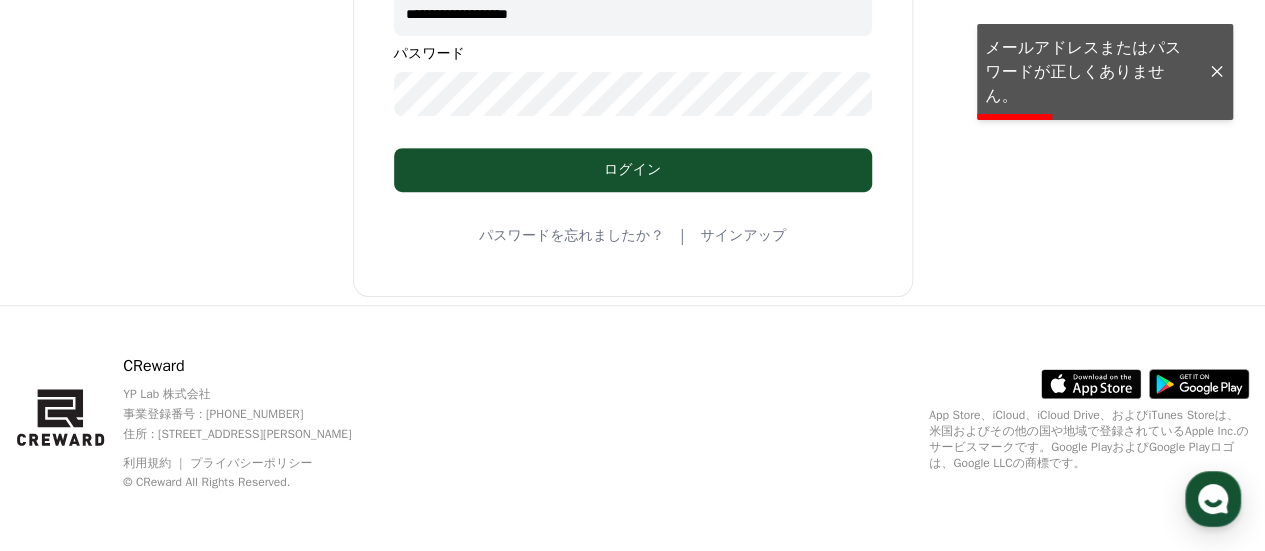 scroll, scrollTop: 0, scrollLeft: 0, axis: both 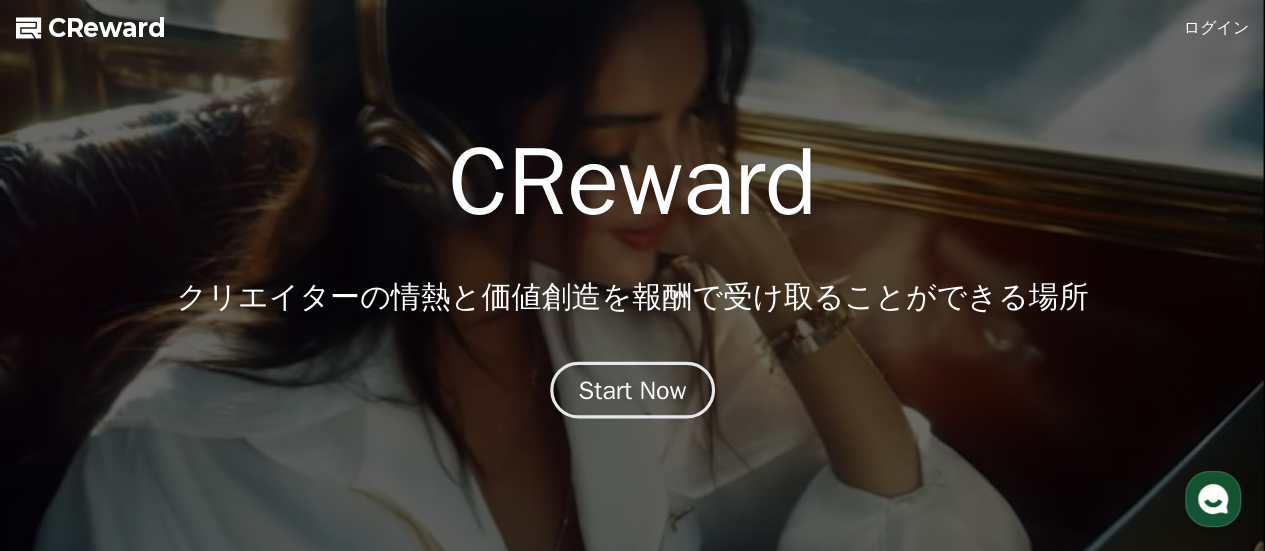 click on "Start Now" at bounding box center (633, 390) 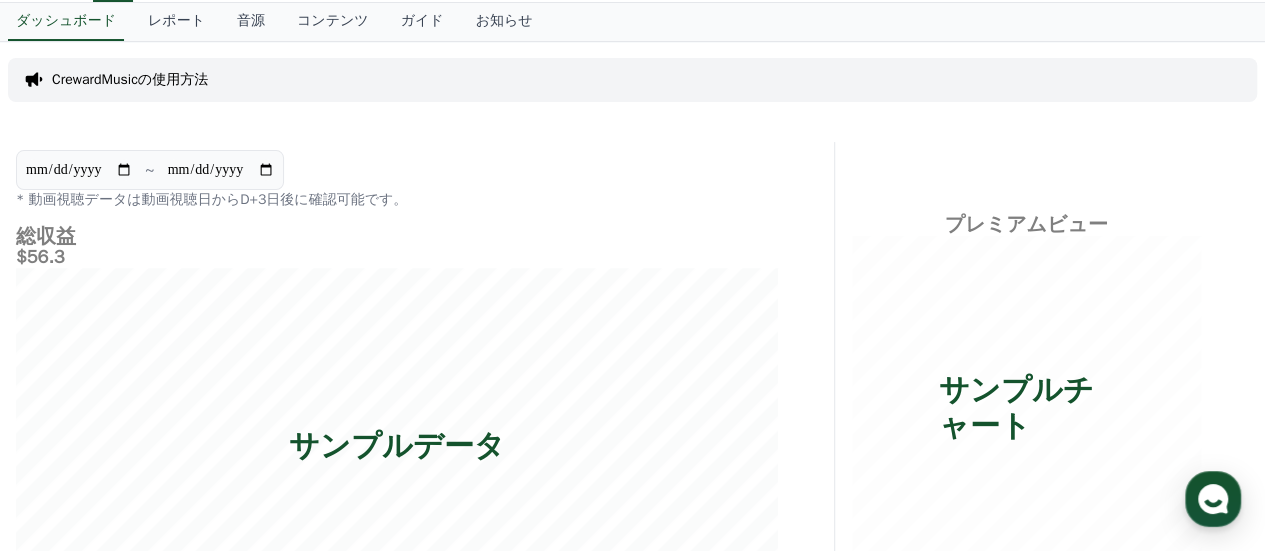 scroll, scrollTop: 0, scrollLeft: 0, axis: both 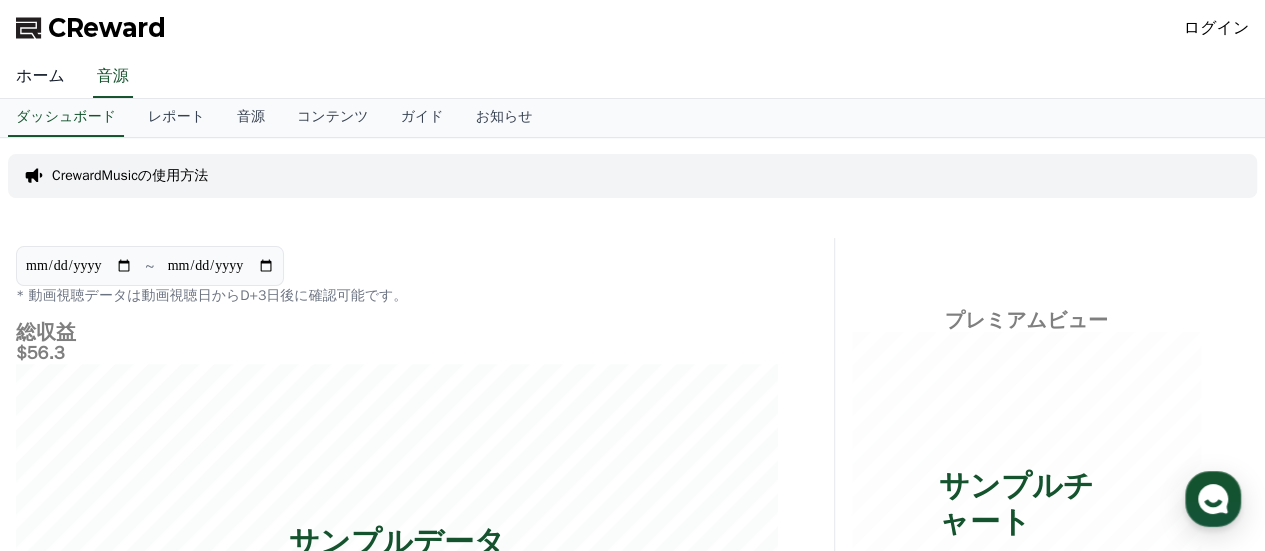 click on "ホーム" at bounding box center [40, 77] 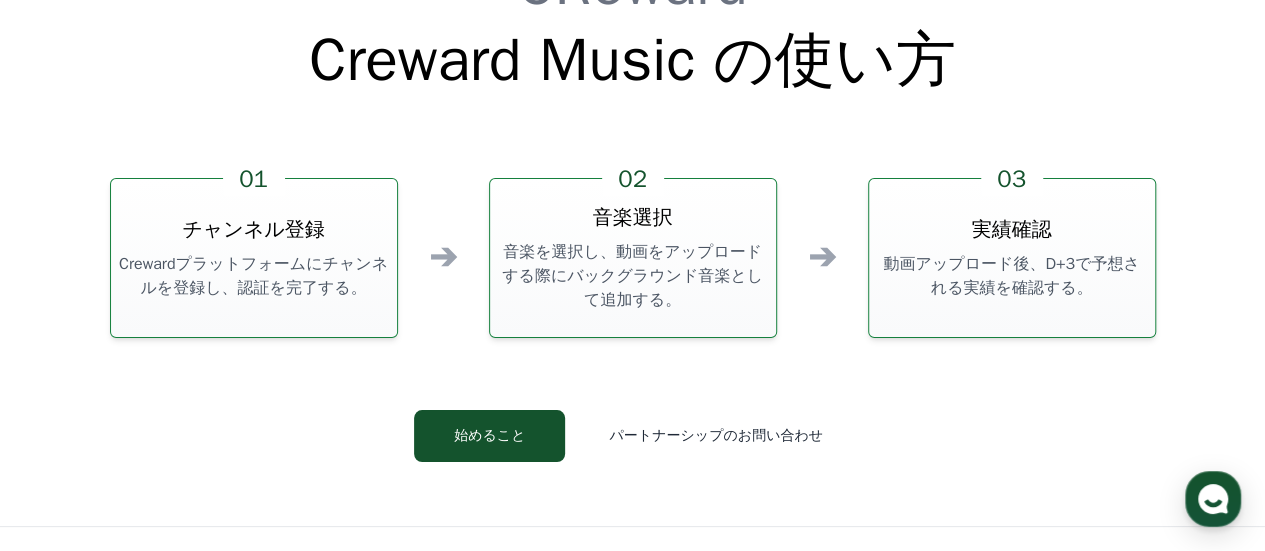 scroll, scrollTop: 5200, scrollLeft: 0, axis: vertical 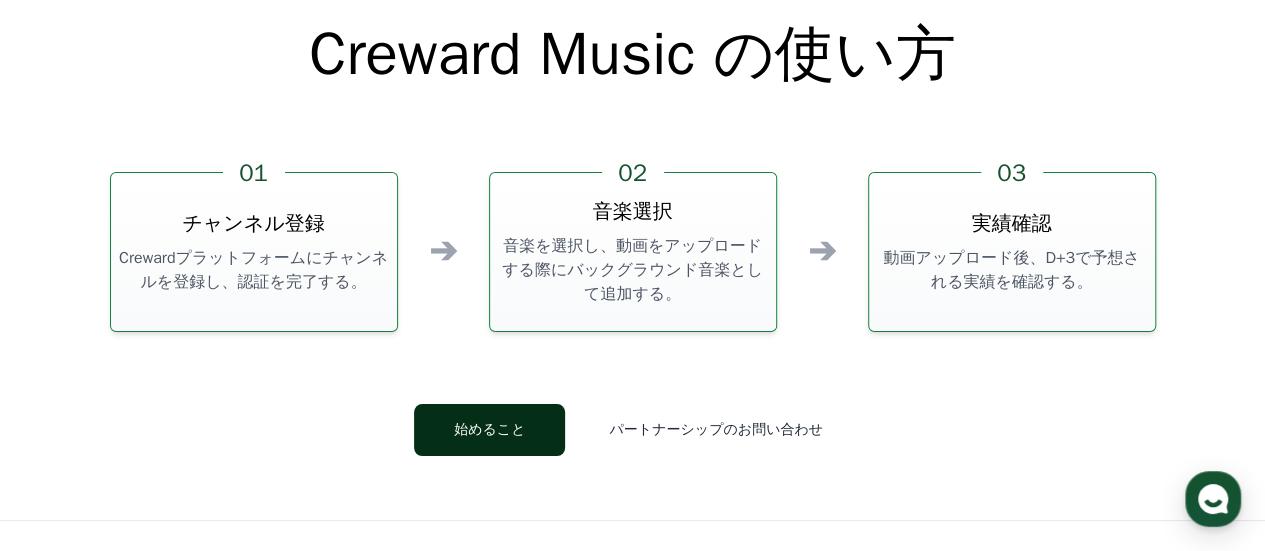 click on "始めること" at bounding box center (489, 430) 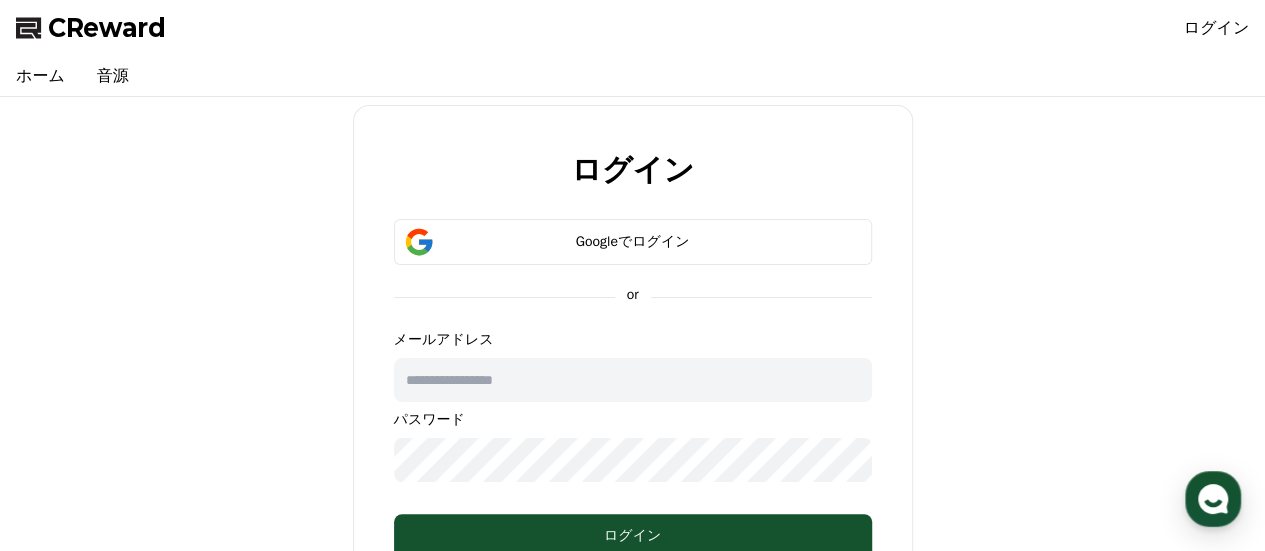 click at bounding box center [633, 380] 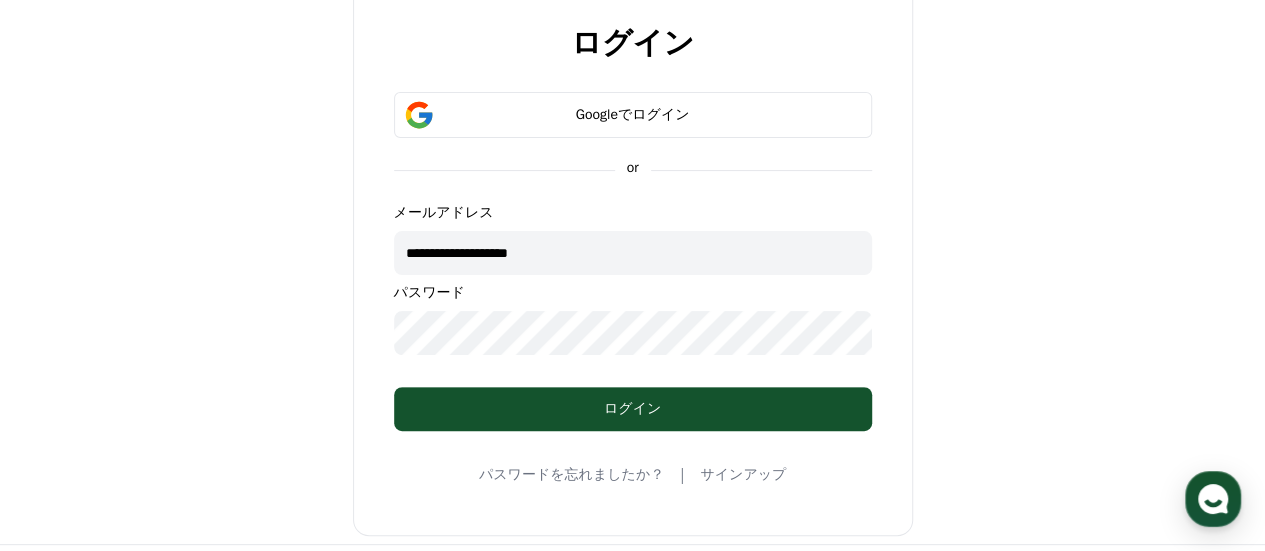 scroll, scrollTop: 200, scrollLeft: 0, axis: vertical 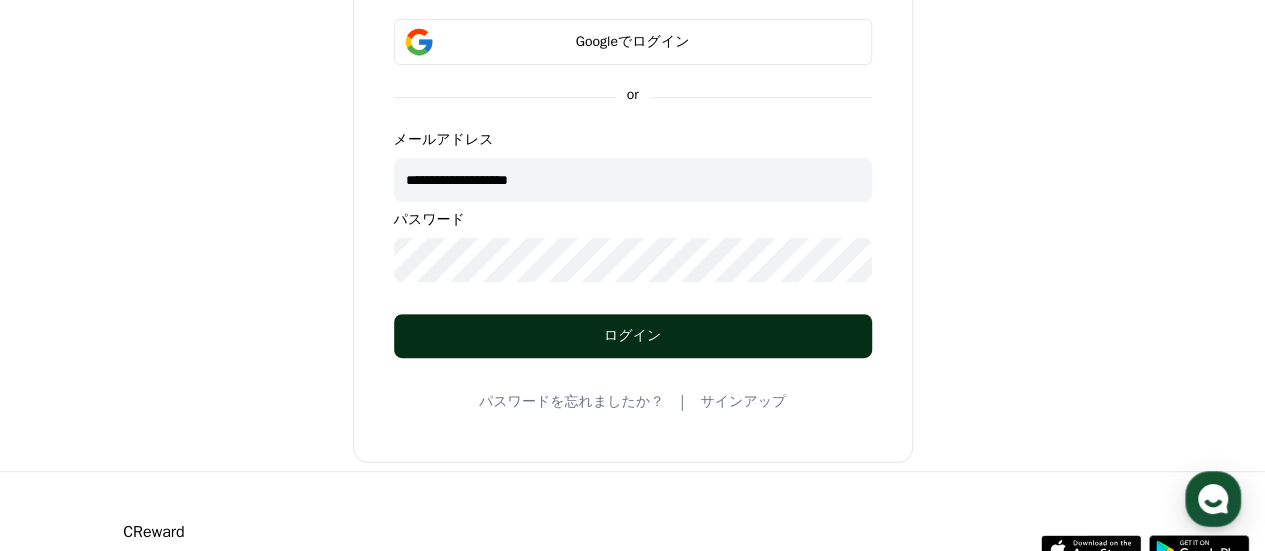 click on "ログイン" at bounding box center (633, 336) 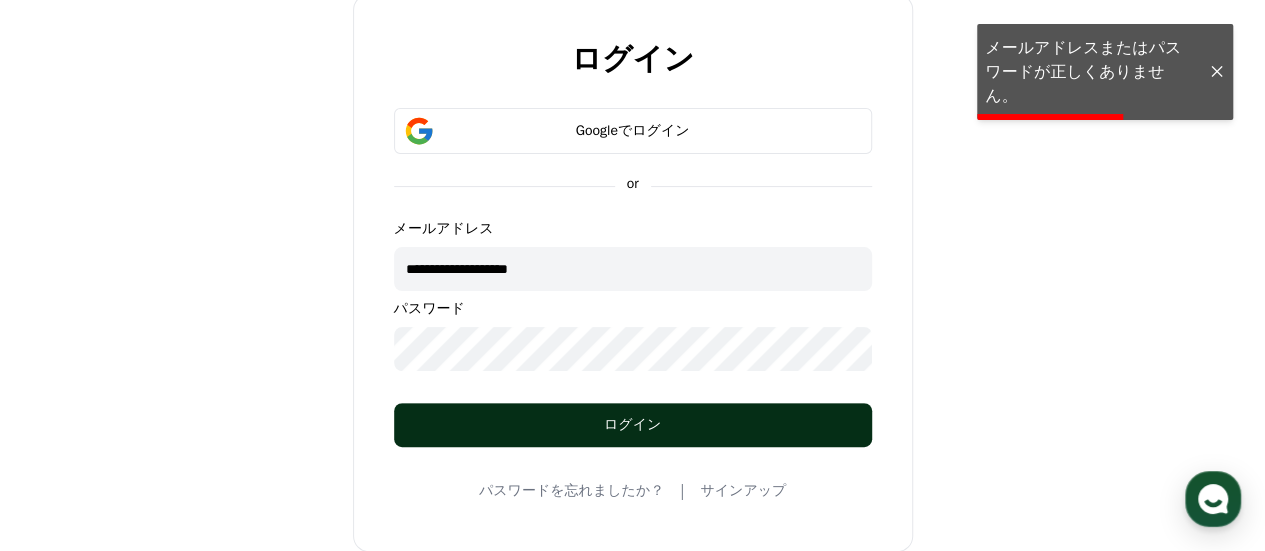 scroll, scrollTop: 0, scrollLeft: 0, axis: both 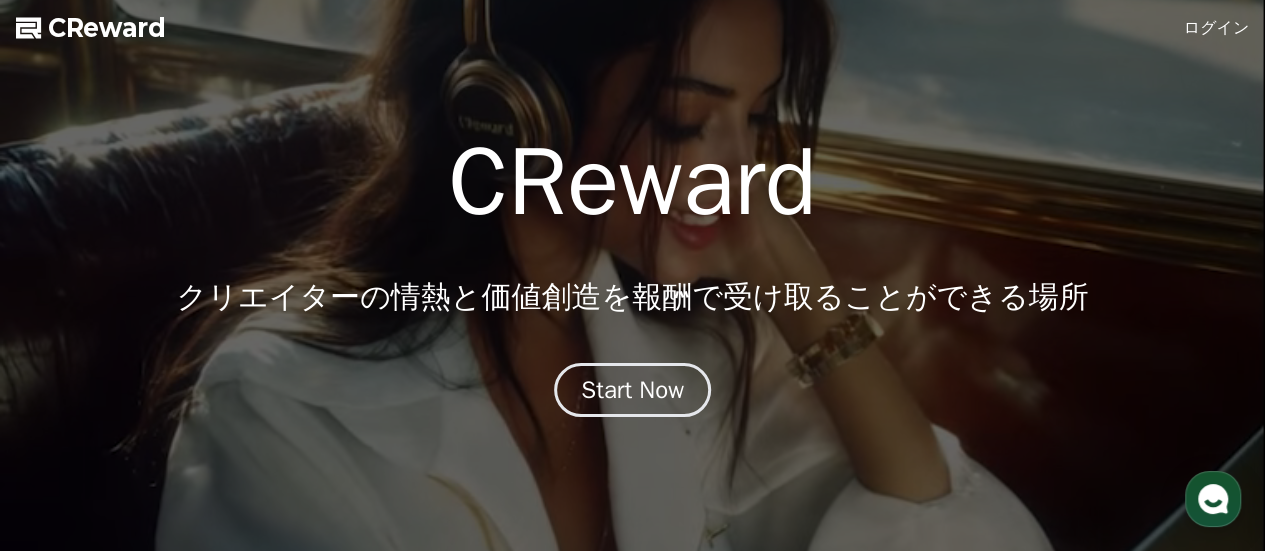 click on "ログイン" at bounding box center (1217, 28) 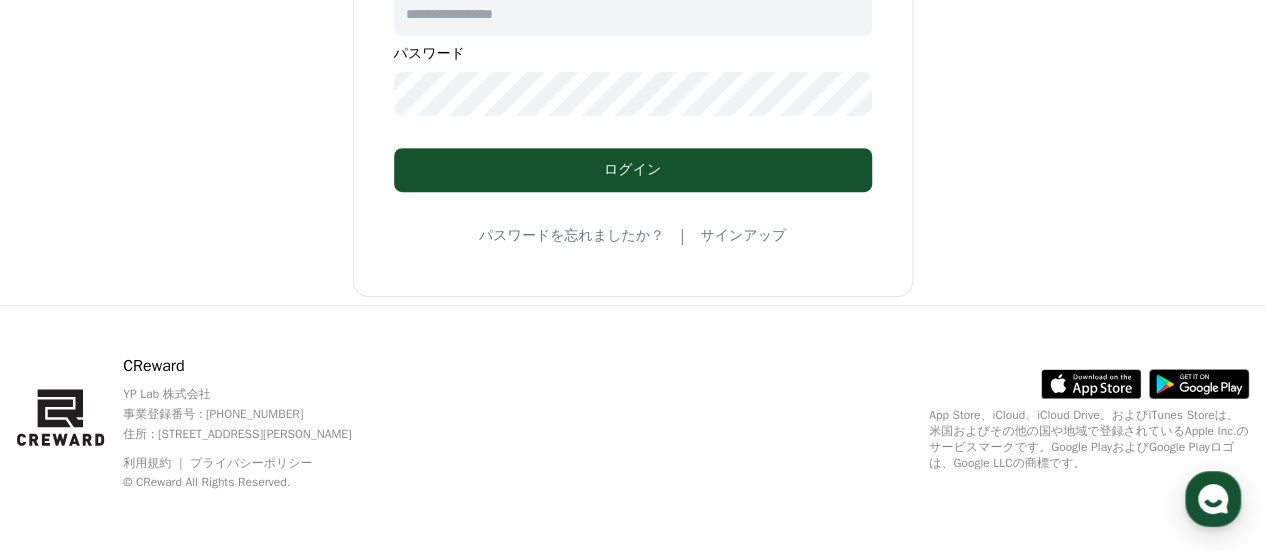 scroll, scrollTop: 0, scrollLeft: 0, axis: both 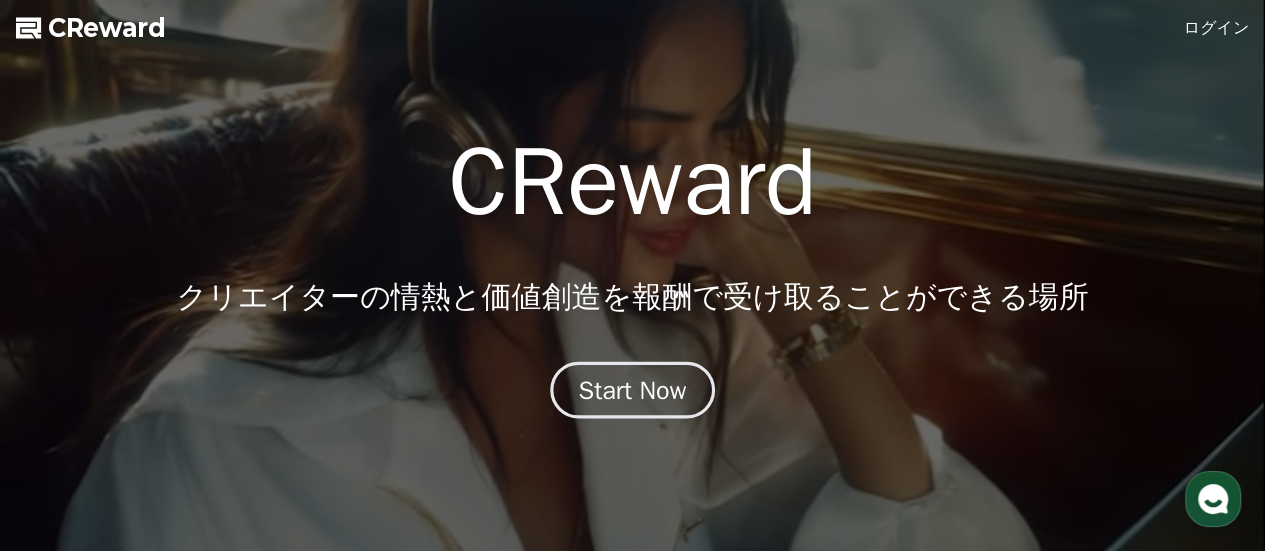 click on "Start Now" at bounding box center (632, 389) 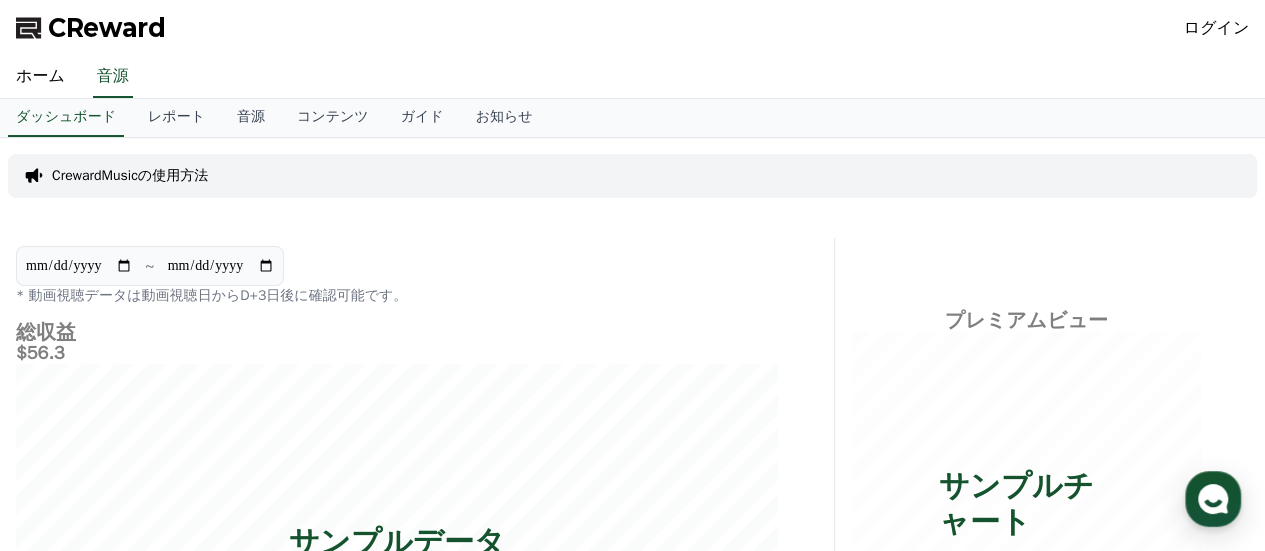 click on "ログイン" at bounding box center [1217, 28] 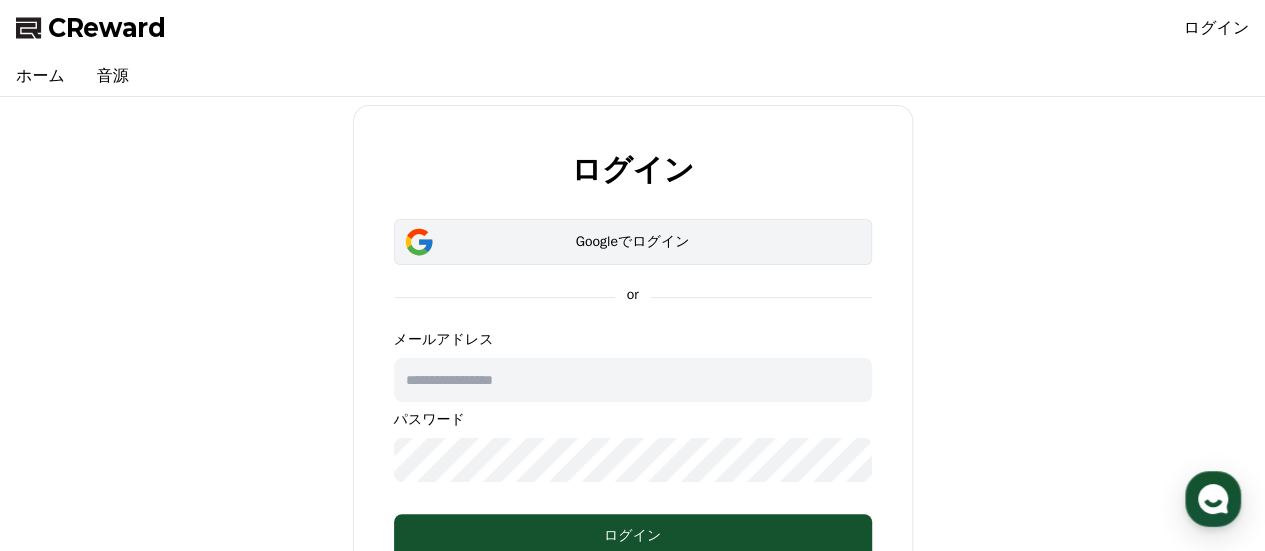 click on "Googleでログイン" at bounding box center [633, 242] 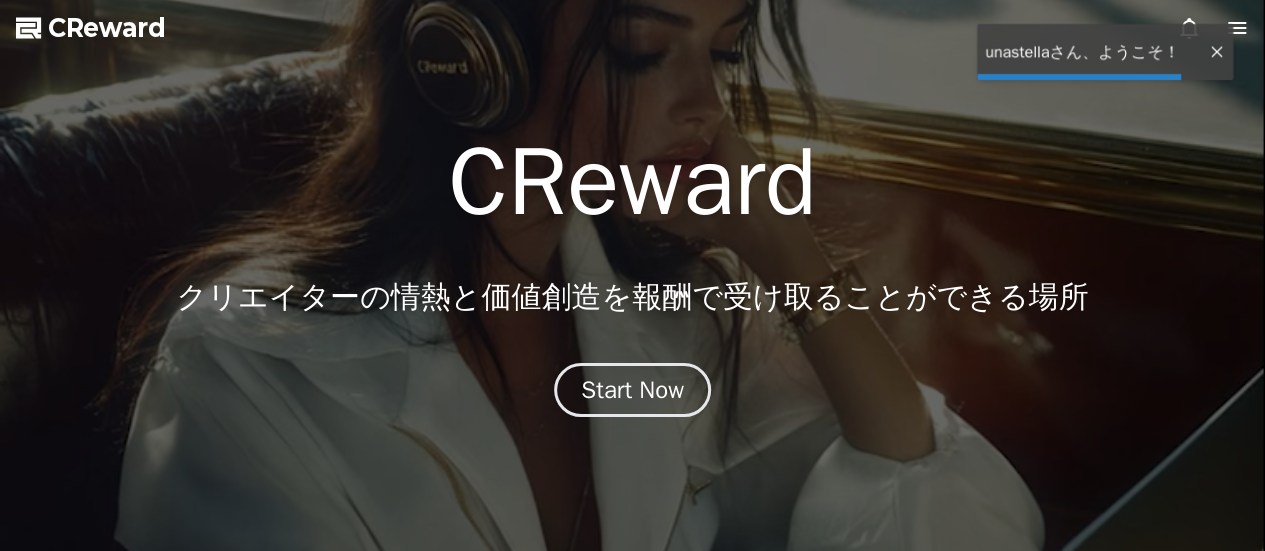 scroll, scrollTop: 0, scrollLeft: 0, axis: both 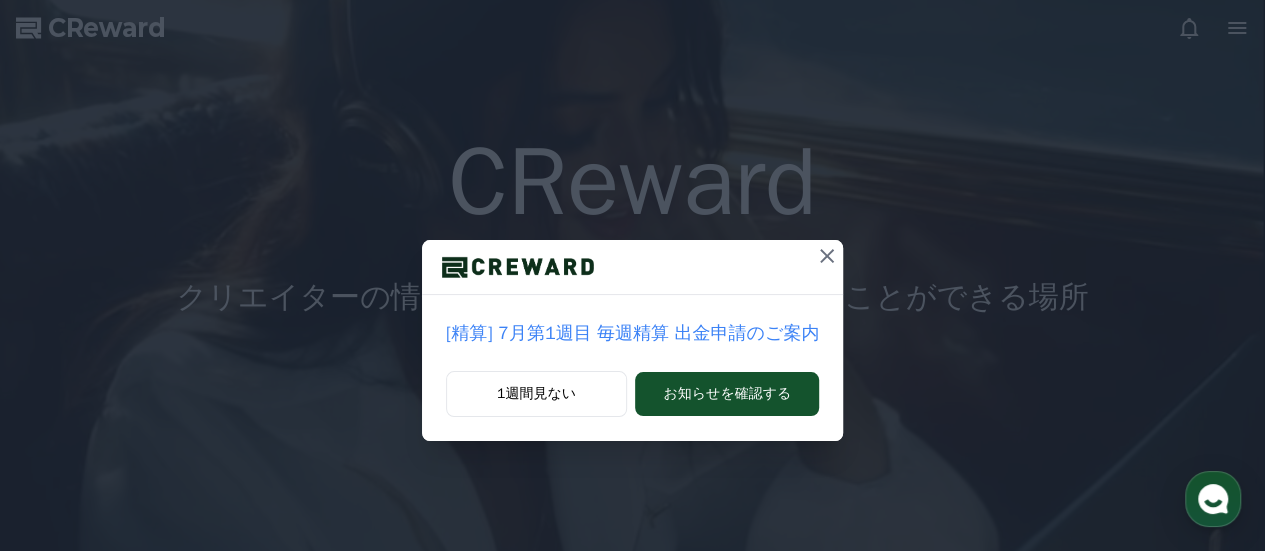 click on "[精算] 7月第1週目 毎週精算 出金申請のご案内       1週間見ない     お知らせを確認する" at bounding box center [632, 236] 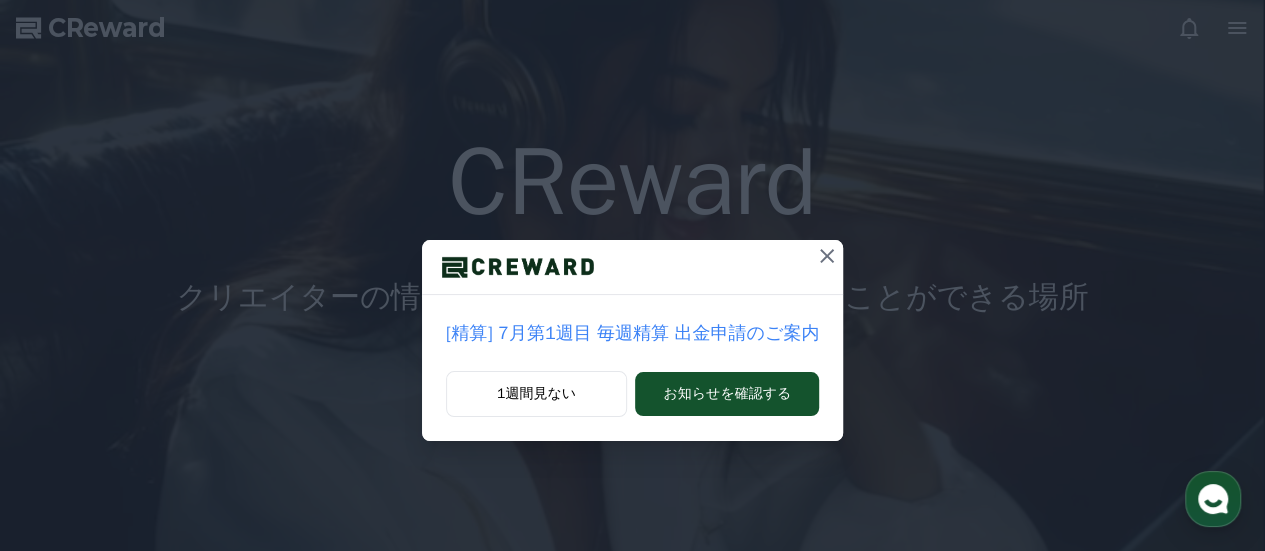 click 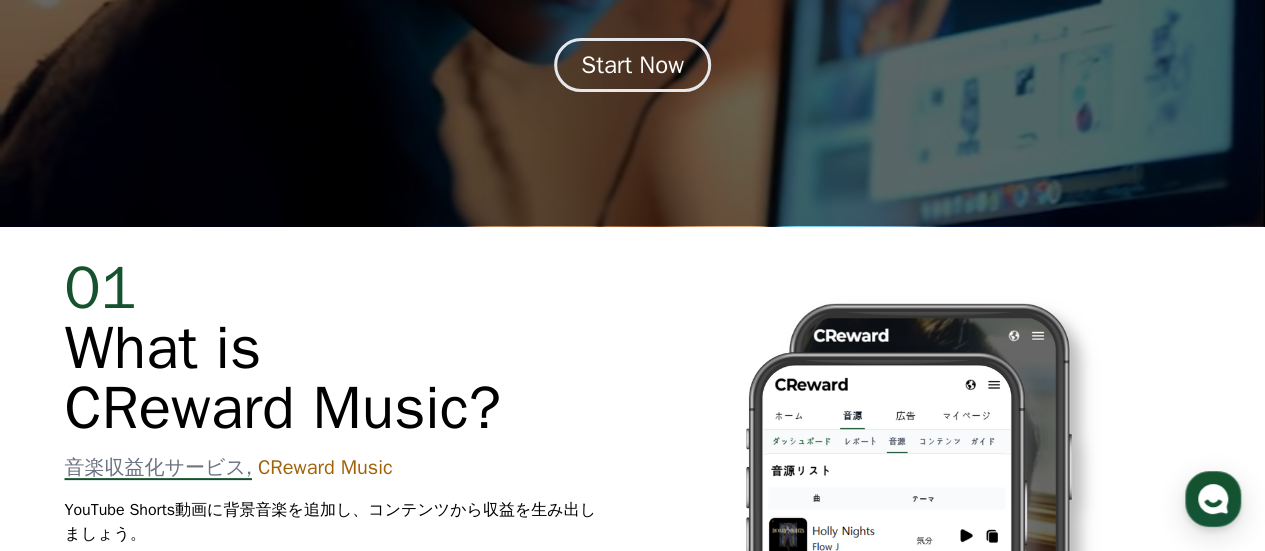 scroll, scrollTop: 200, scrollLeft: 0, axis: vertical 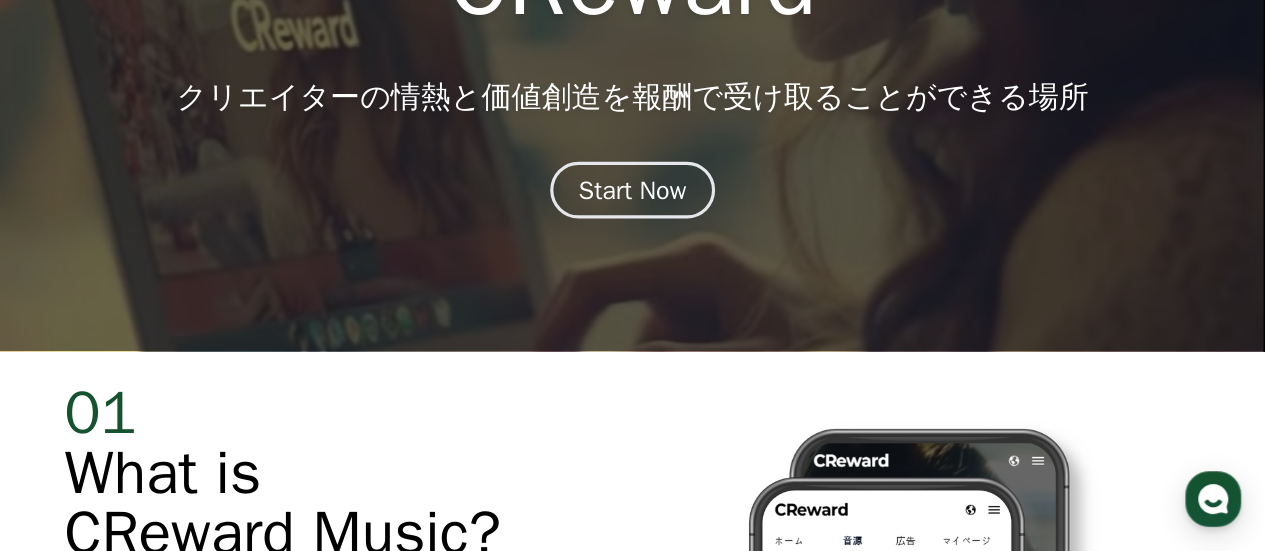 click on "Start Now" at bounding box center (633, 190) 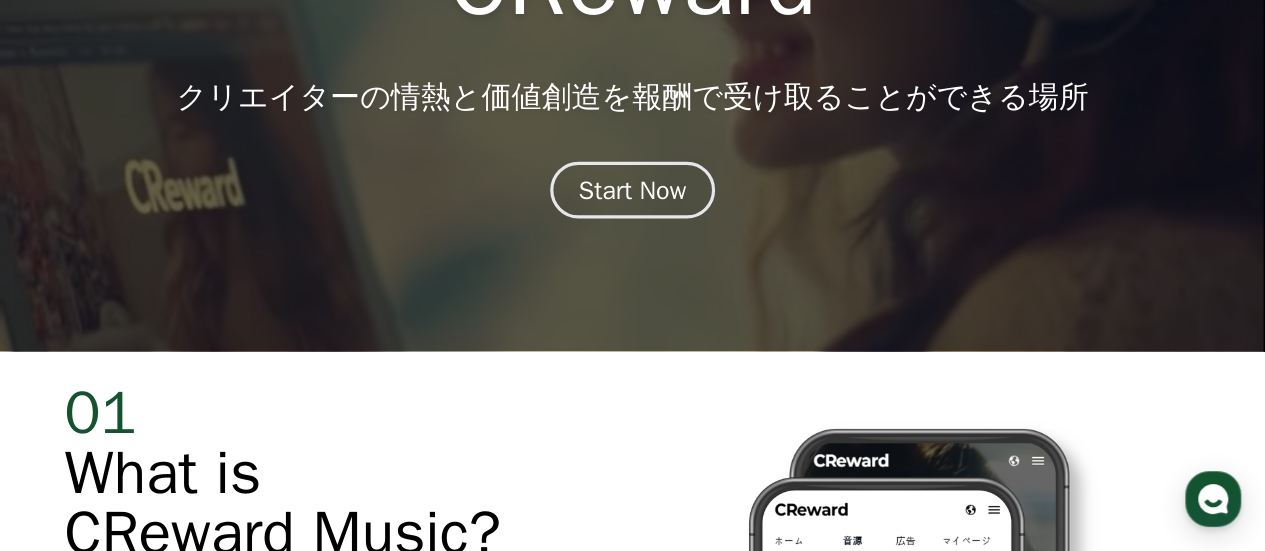 scroll, scrollTop: 0, scrollLeft: 0, axis: both 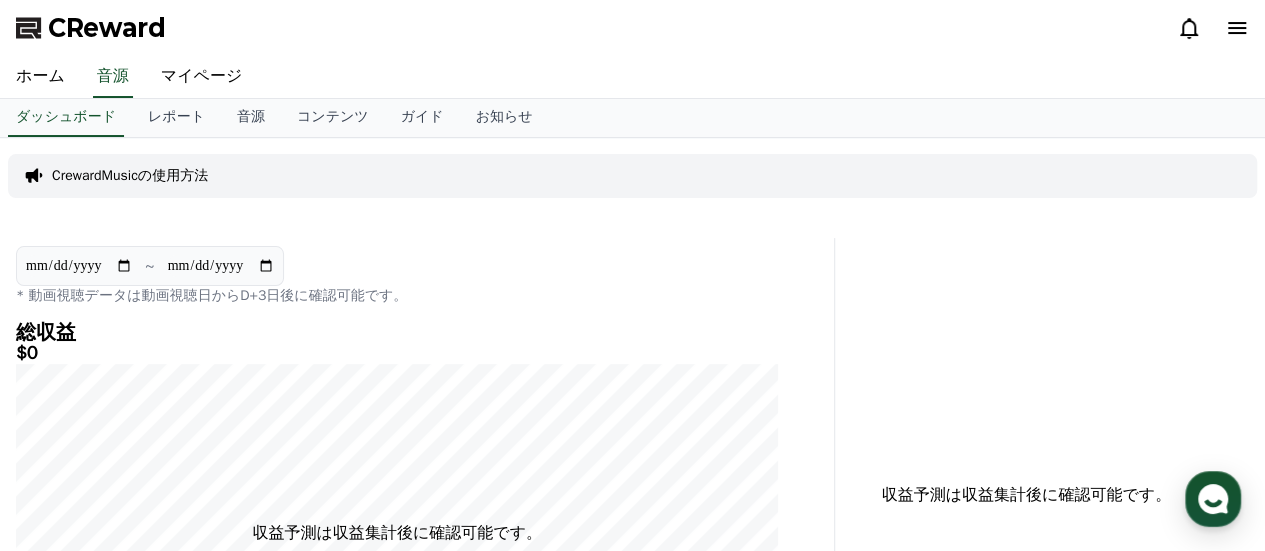 click 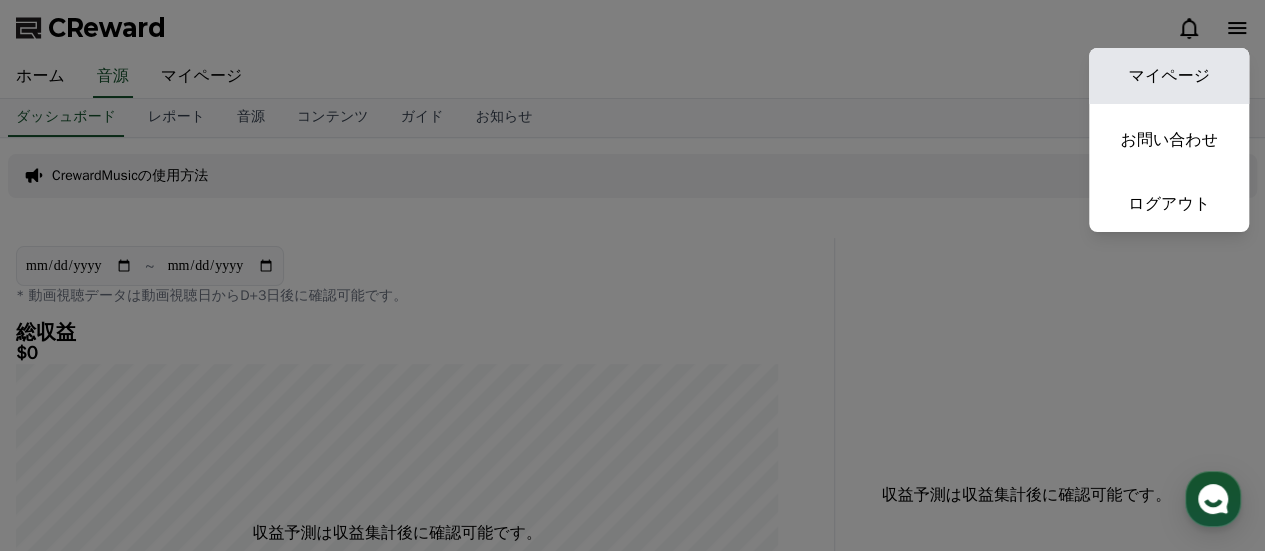 click on "マイページ" at bounding box center (1169, 76) 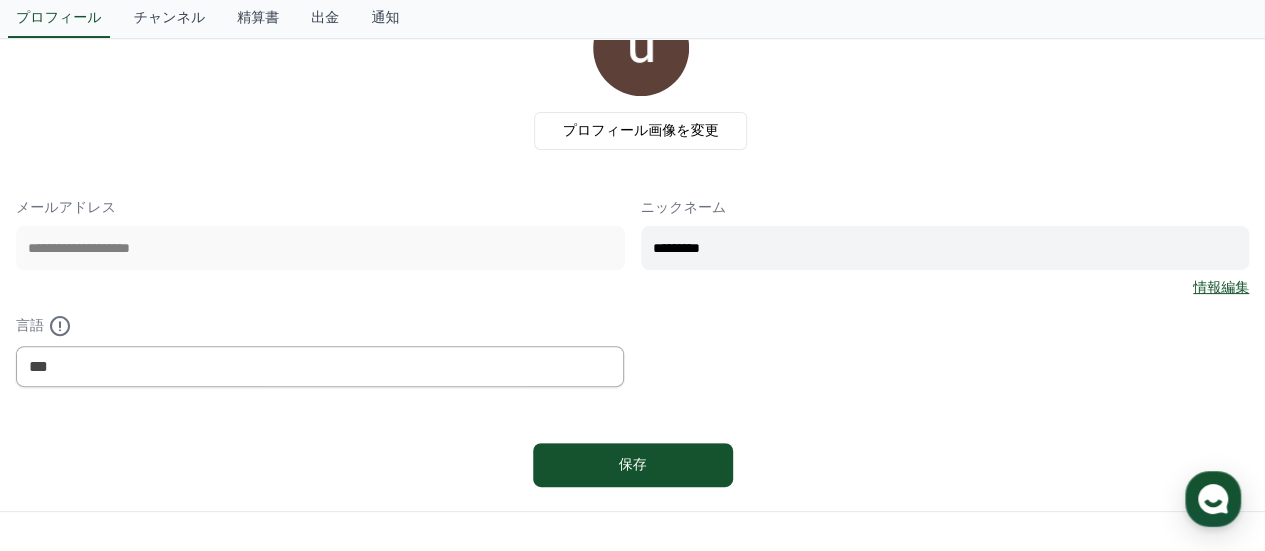 scroll, scrollTop: 0, scrollLeft: 0, axis: both 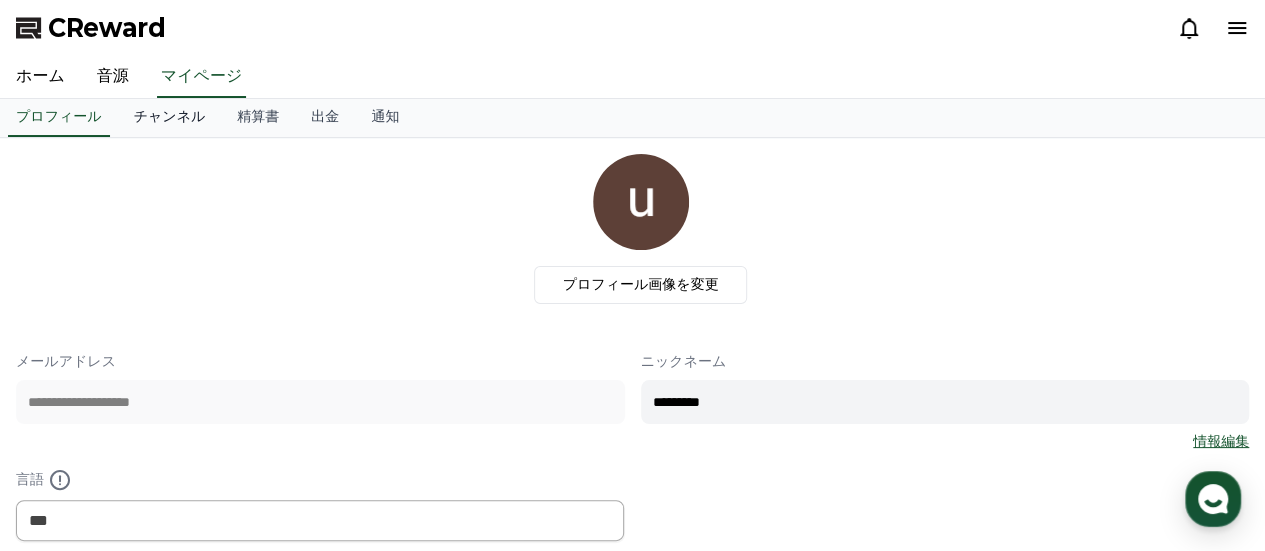 click on "チャンネル" at bounding box center [170, 118] 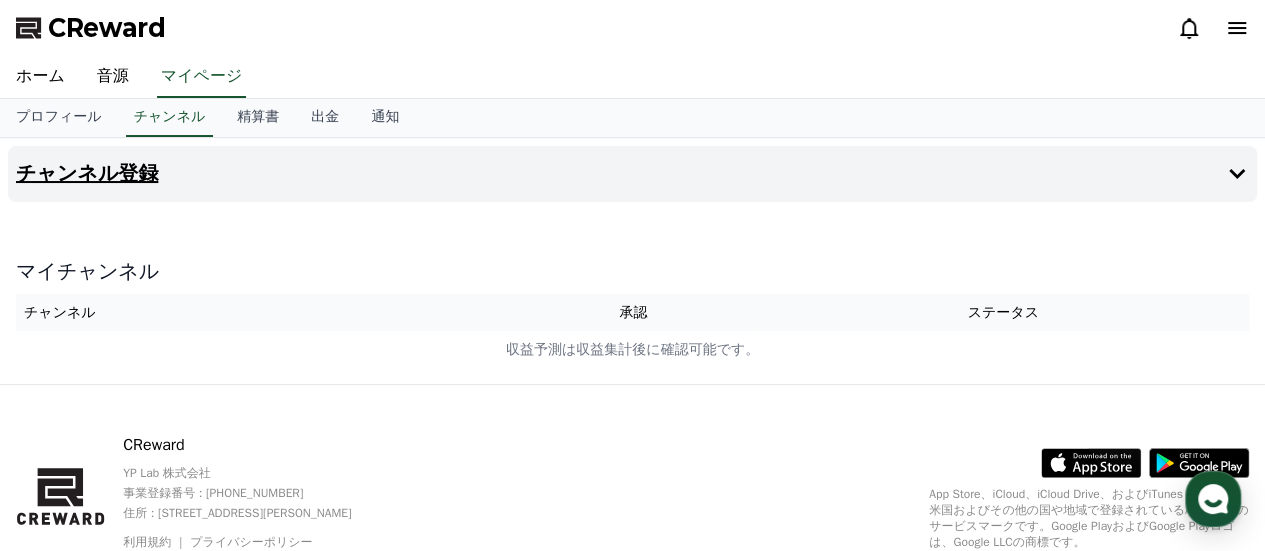 click on "チャンネル登録" at bounding box center [87, 174] 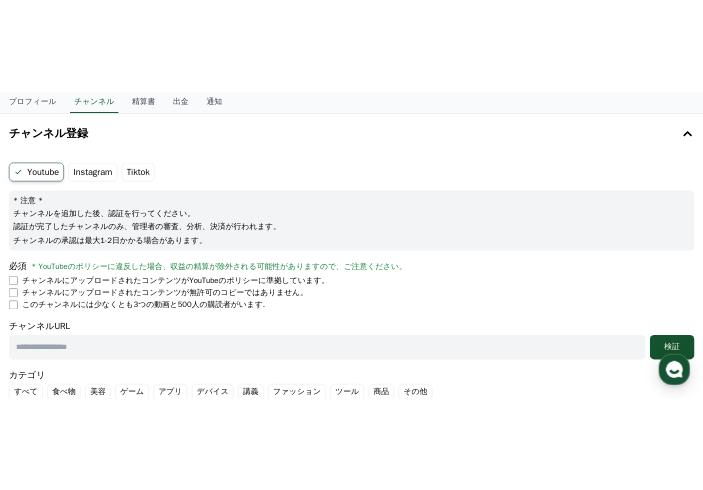 scroll, scrollTop: 0, scrollLeft: 0, axis: both 